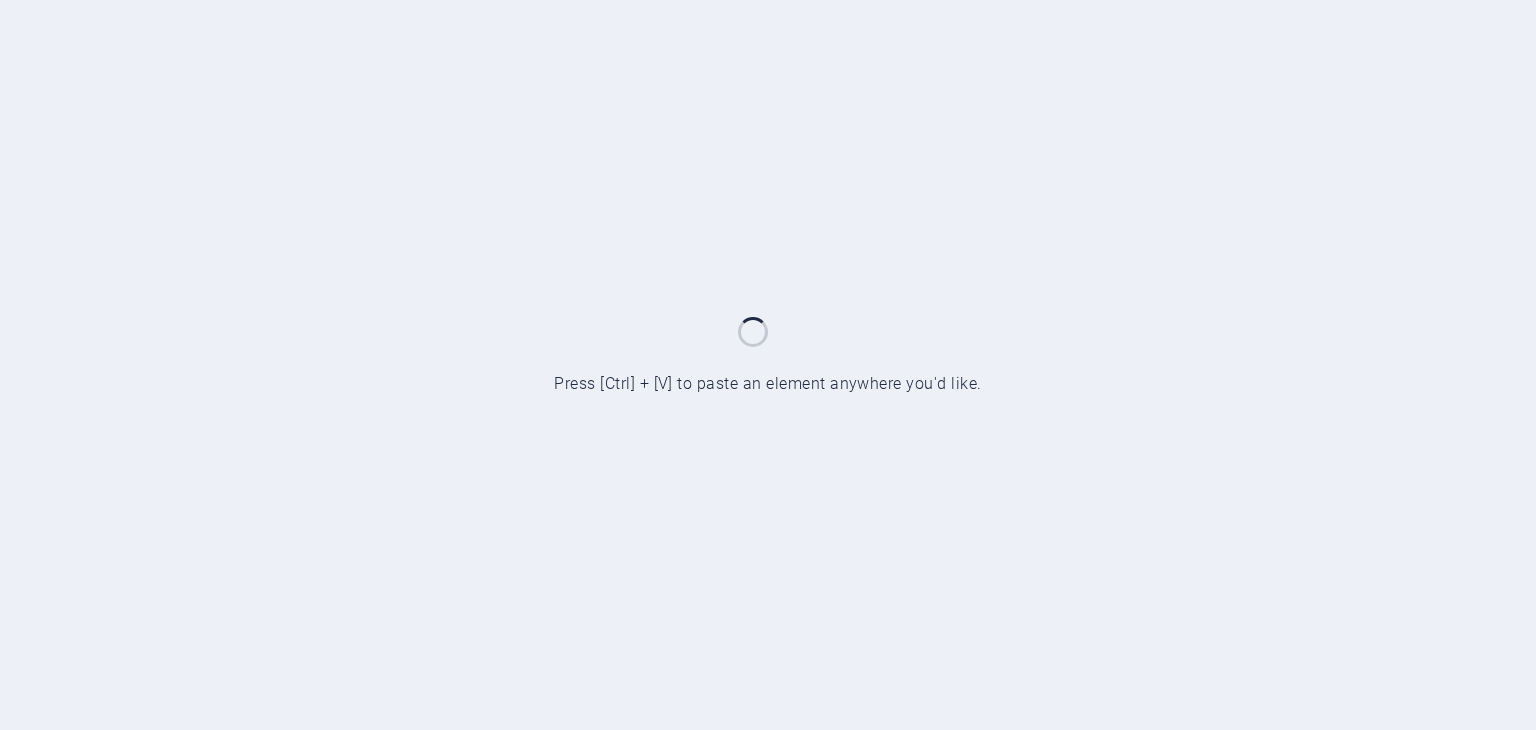 scroll, scrollTop: 0, scrollLeft: 0, axis: both 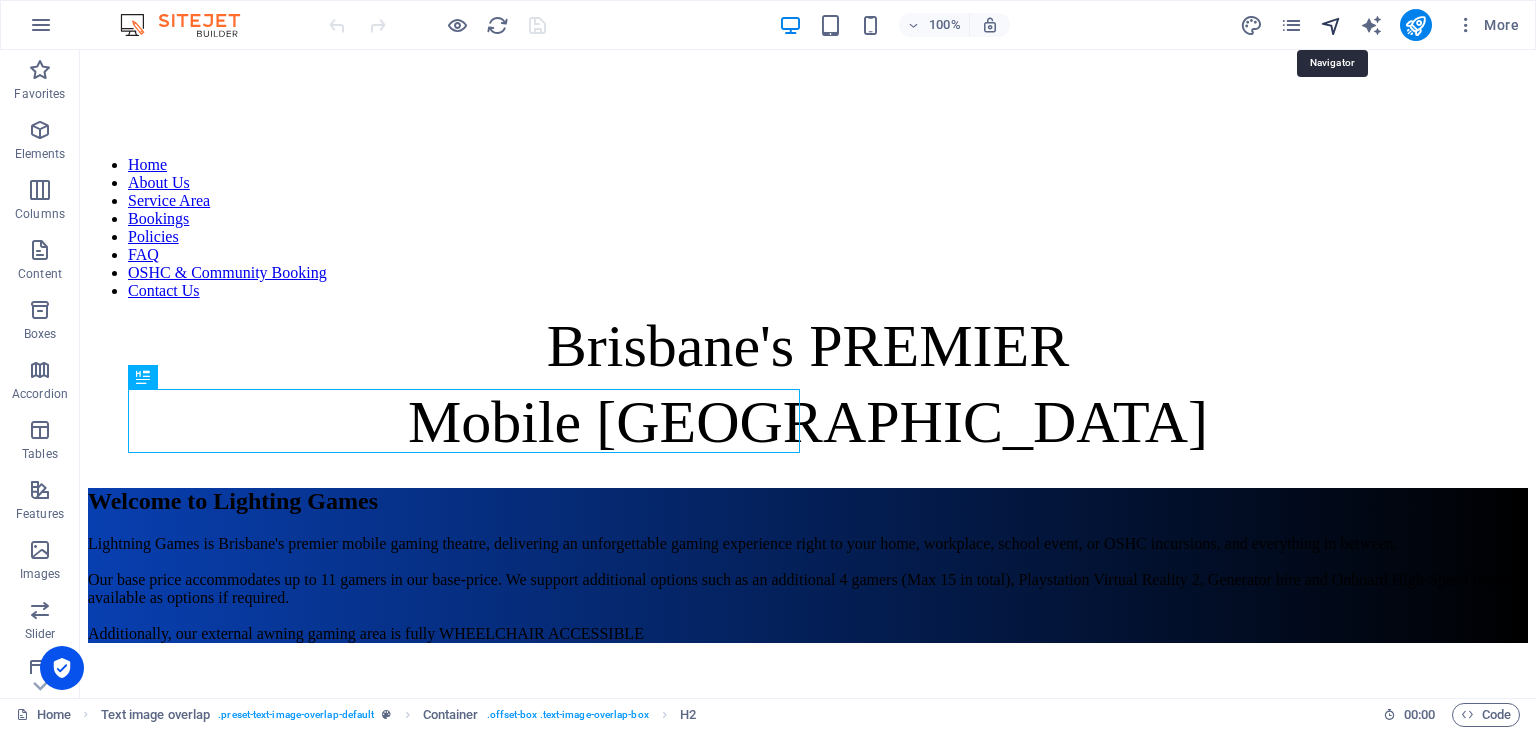 click at bounding box center (1331, 25) 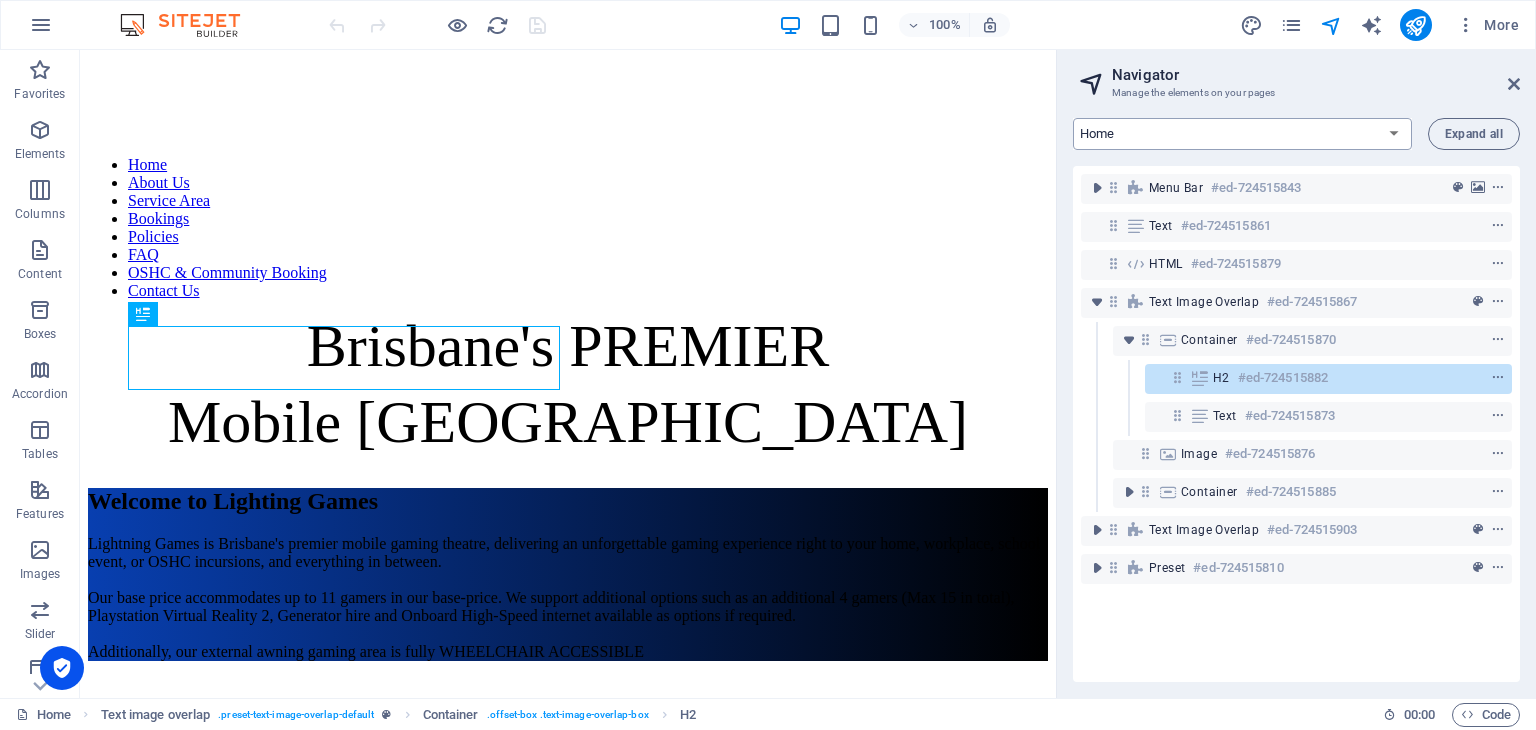 click on "Home  About Us  Service Area  Bookings  Policies  FAQ  OSHC & Community Booking  Contact Us  Call-Back-Booking-Page" at bounding box center [1242, 134] 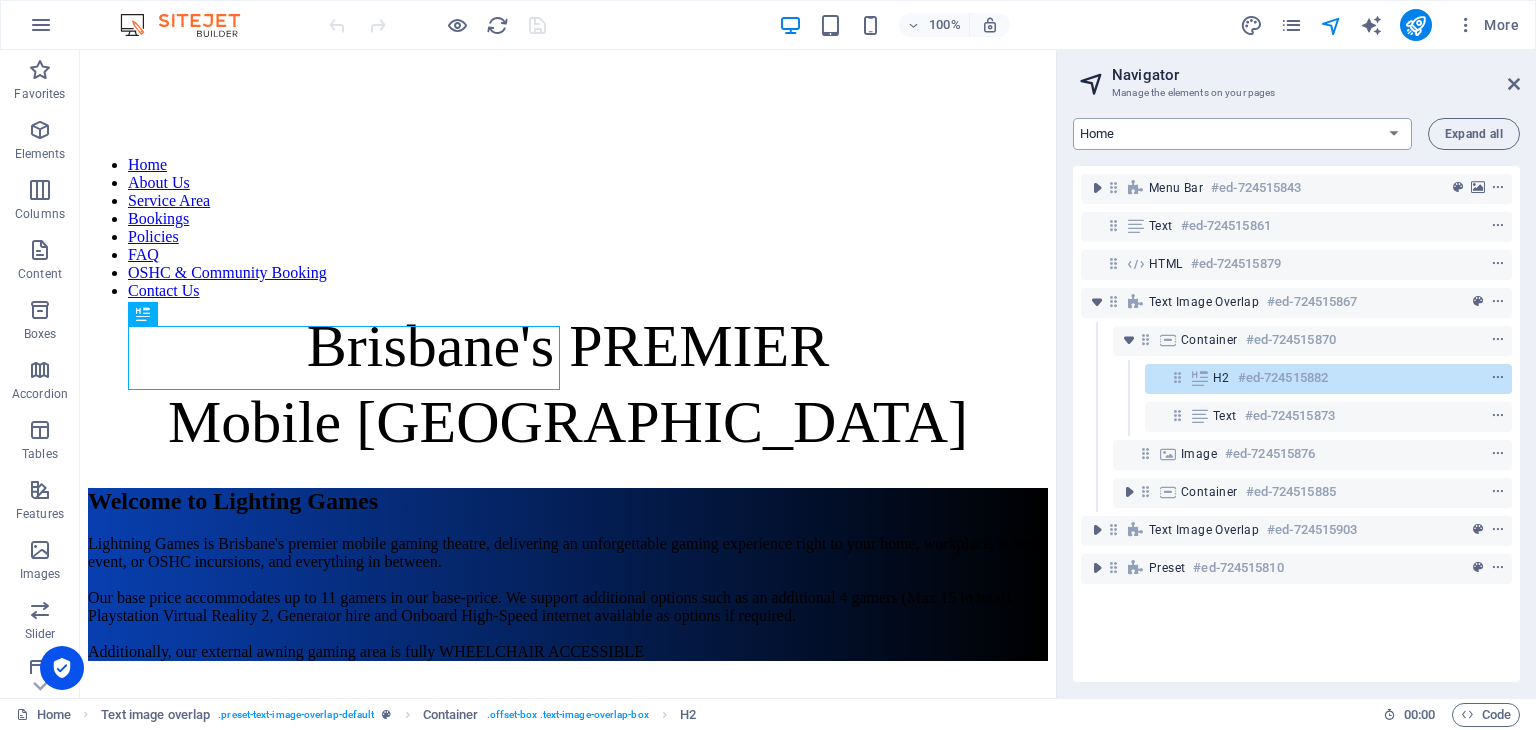 select on "14075865-en" 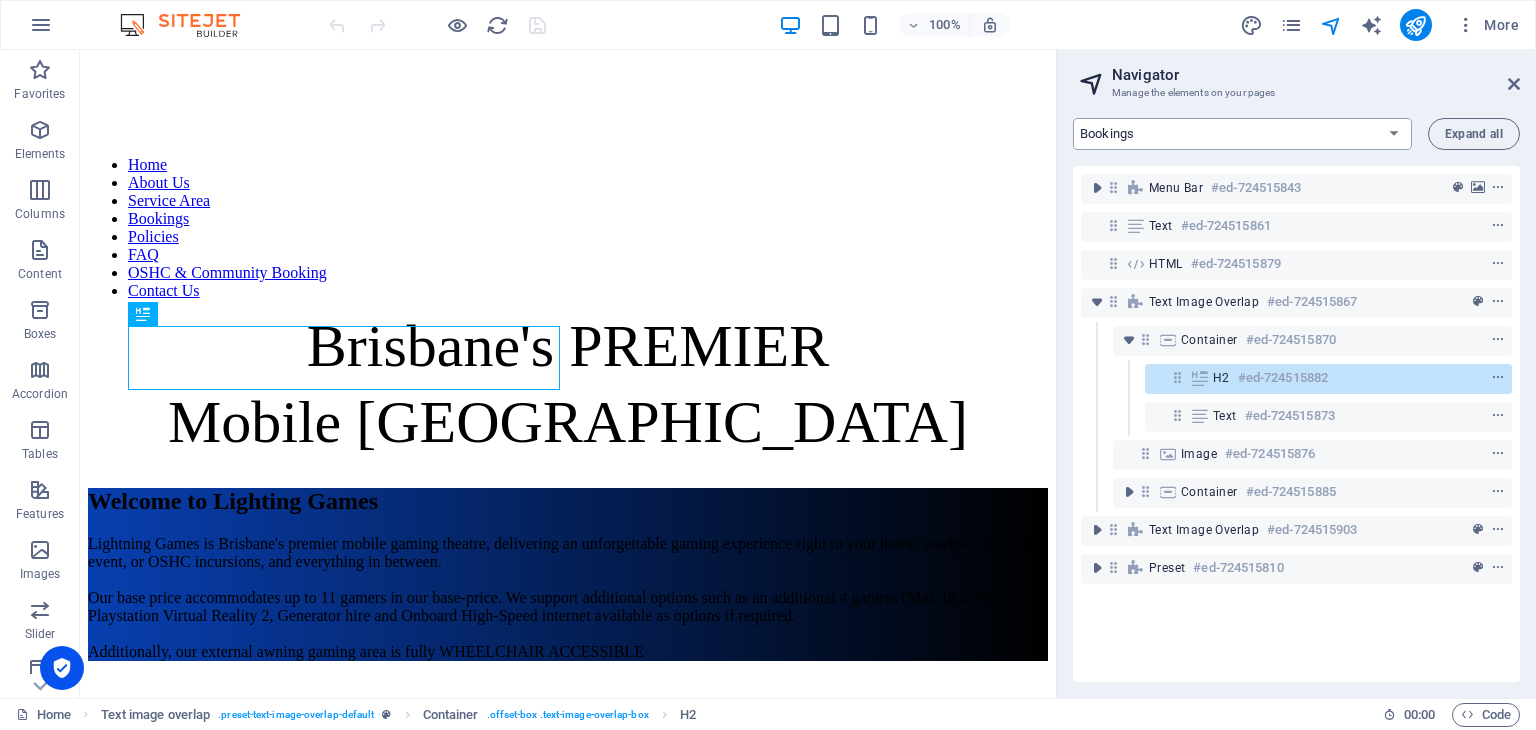 click on "Home  About Us  Service Area  Bookings  Policies  FAQ  OSHC & Community Booking  Contact Us  Call-Back-Booking-Page" at bounding box center [1242, 134] 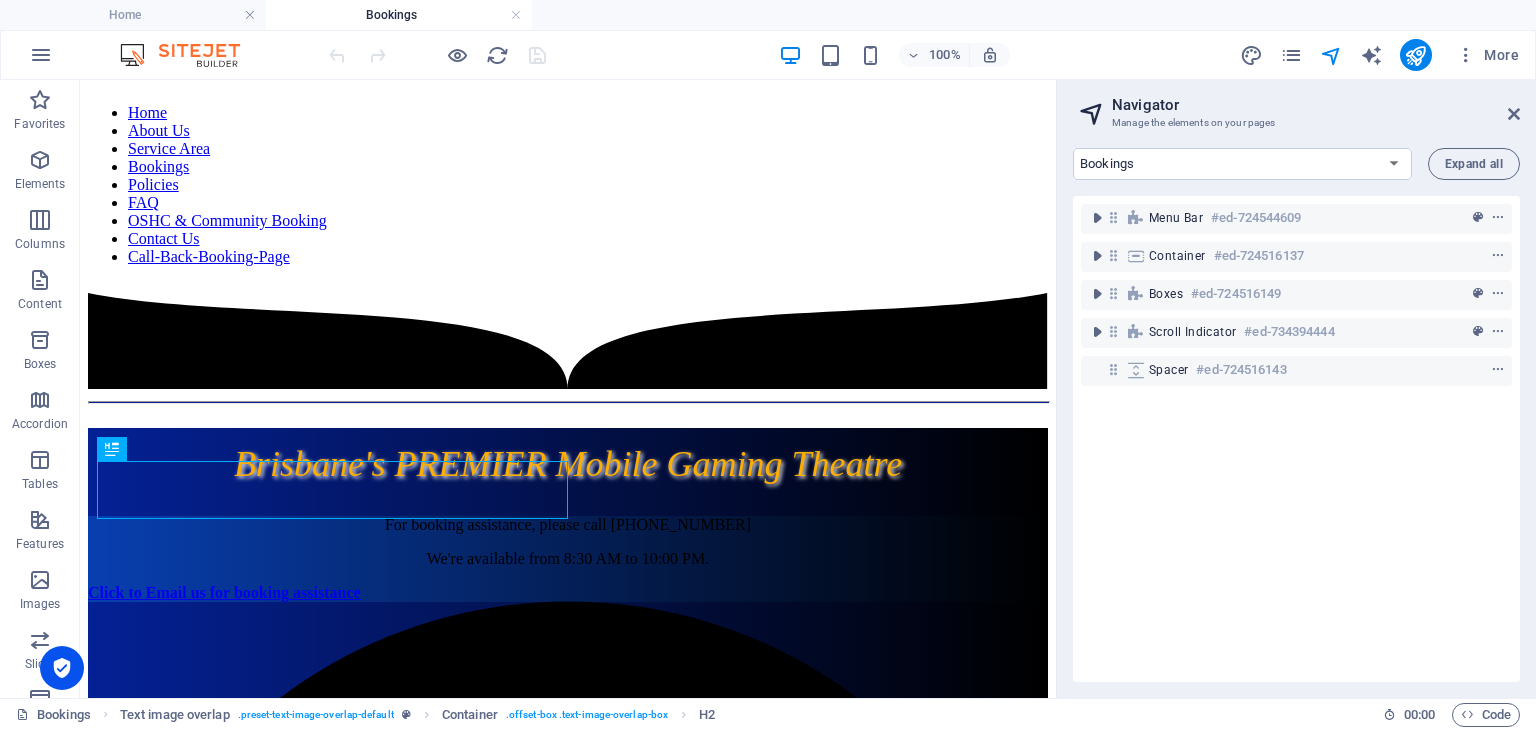 scroll, scrollTop: 0, scrollLeft: 0, axis: both 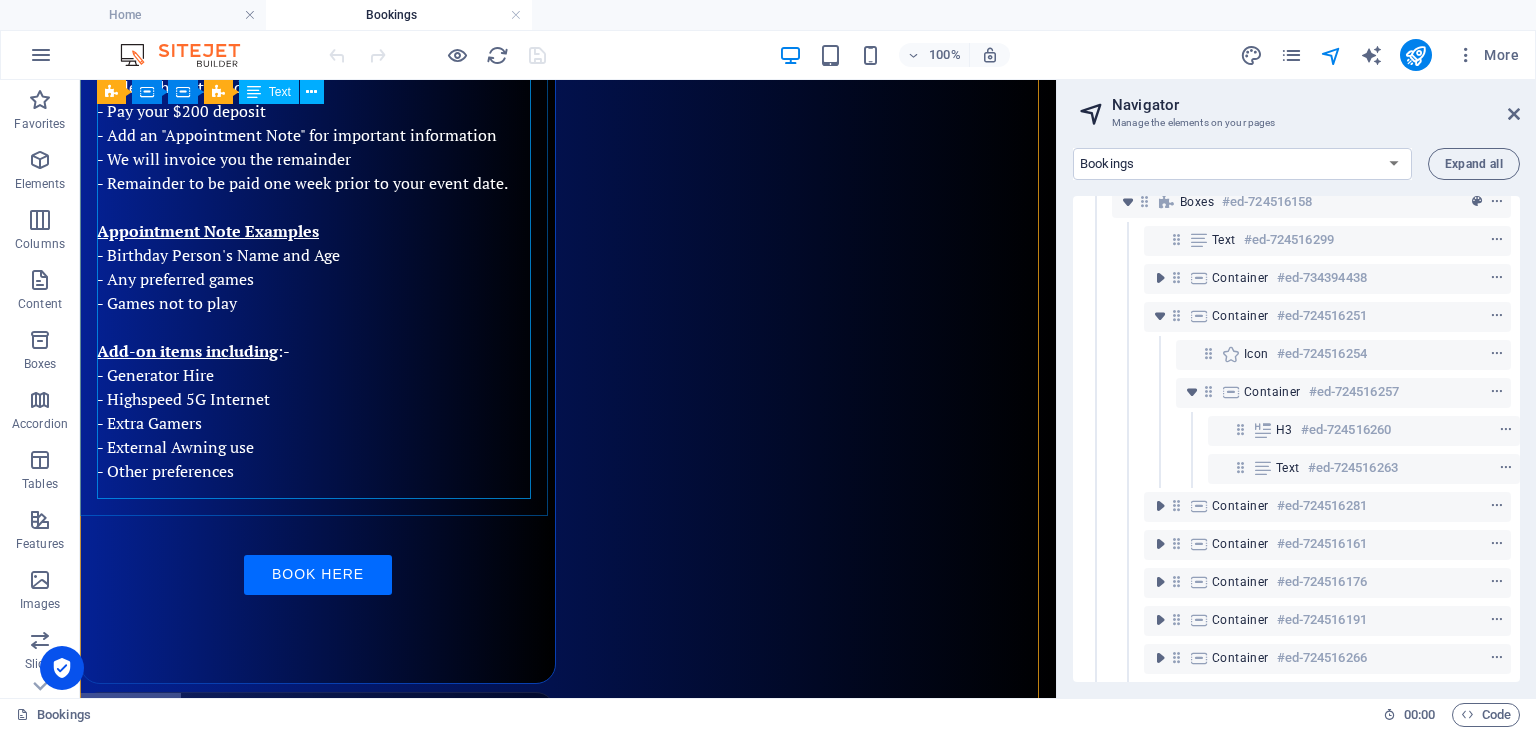 click on "1. Simply check what Service Area you reside in - Primary Service Area <15km from base - Secondary Service Area <15.2-25km from base - Extra Service Area >25.1km from base 2. Decide how long you want to hire us - We start our bookings from 1 hour through to 6 hours, or more 3. Book using the Booking-Button (Follow the prompts).   - Select the appropriate Service Area and Hours to hire,  - Select the date and time - Pay your $200 deposit - Add an "Appointment Note" for important information - We will invoice you the remainder - Remainder to be paid one week prior to your event date.  Appointment Note Examples - Birthday Person's Name and Age - Any preferred games - Games not to play Add-on items including :-   - Generator Hire   - Highspeed 5G Internet   - Extra Gamers   - External Awning use   - Other preferences Book Here" at bounding box center (318, 227) 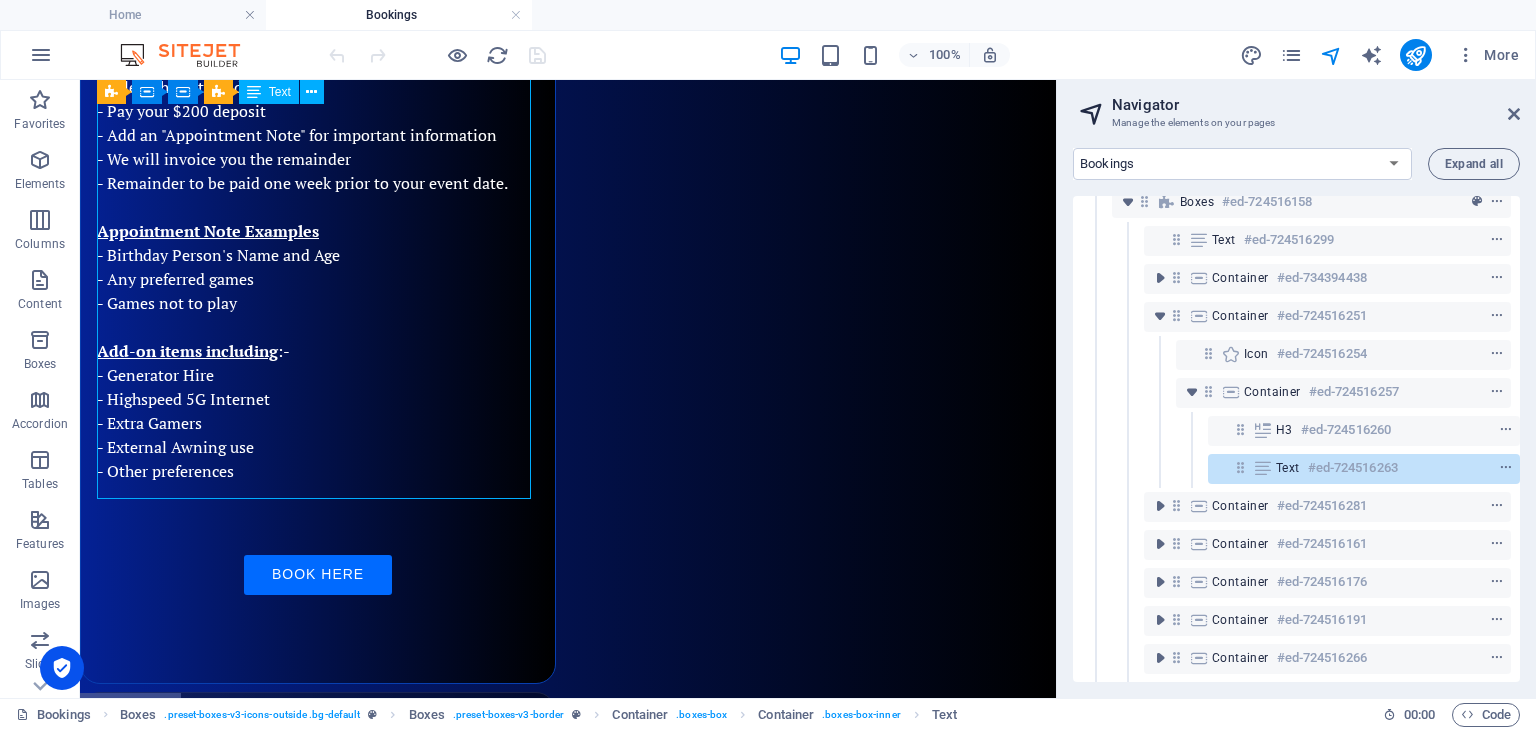 click on "1. Simply check what Service Area you reside in - Primary Service Area <15km from base - Secondary Service Area <15.2-25km from base - Extra Service Area >25.1km from base 2. Decide how long you want to hire us - We start our bookings from 1 hour through to 6 hours, or more 3. Book using the Booking-Button (Follow the prompts).   - Select the appropriate Service Area and Hours to hire,  - Select the date and time - Pay your $200 deposit - Add an "Appointment Note" for important information - We will invoice you the remainder - Remainder to be paid one week prior to your event date.  Appointment Note Examples - Birthday Person's Name and Age - Any preferred games - Games not to play Add-on items including :-   - Generator Hire   - Highspeed 5G Internet   - Extra Gamers   - External Awning use   - Other preferences Book Here" at bounding box center [318, 227] 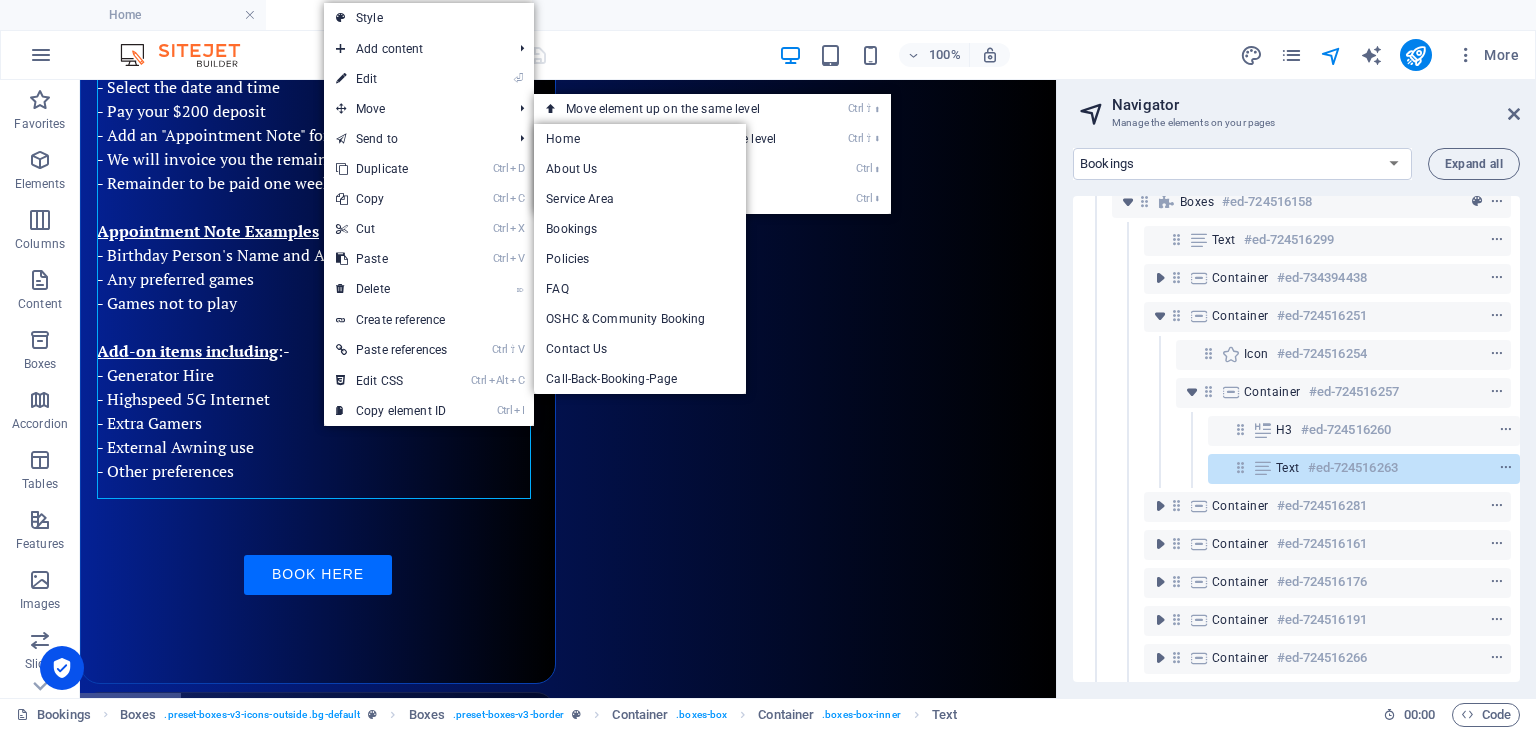 click on "⏎  Edit" at bounding box center [391, 79] 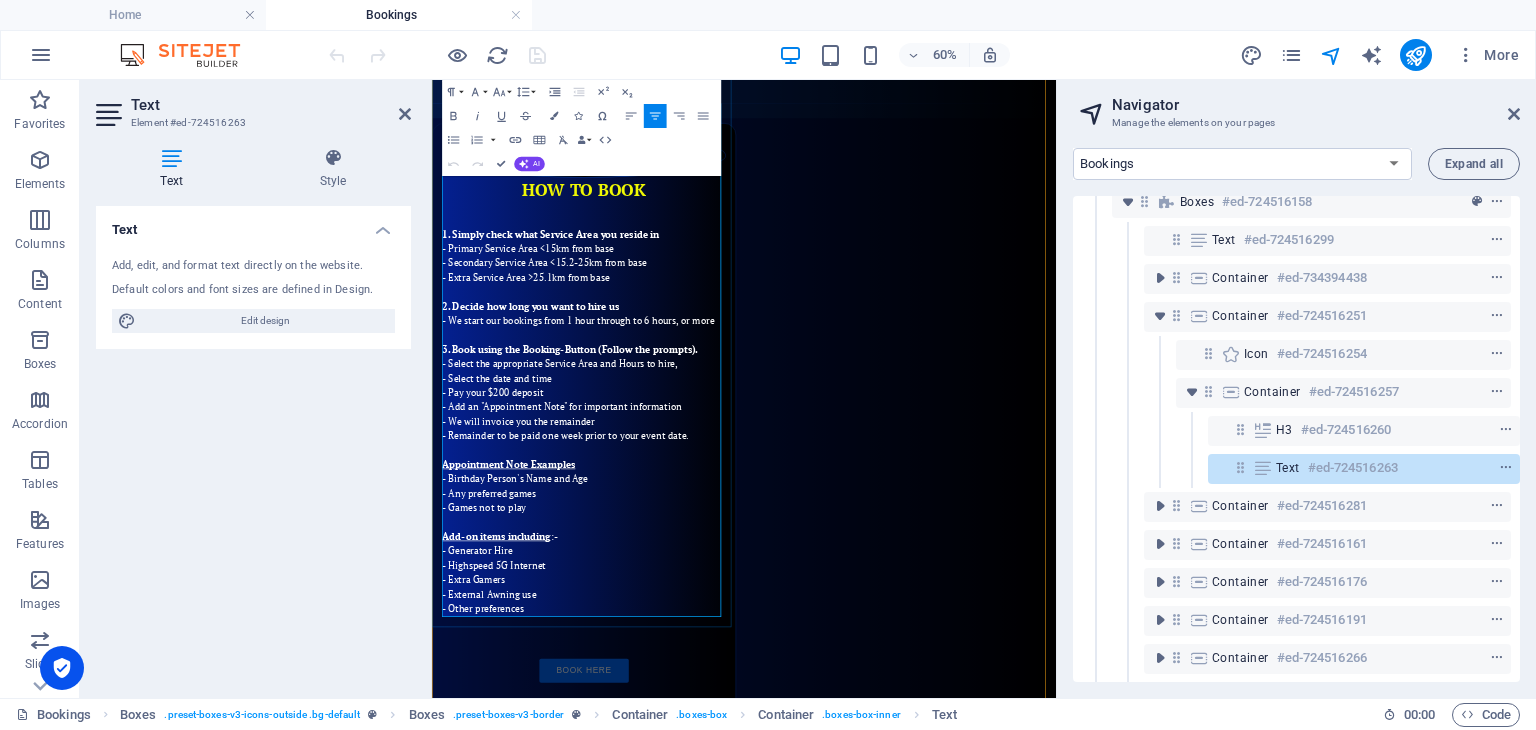 scroll, scrollTop: 400, scrollLeft: 0, axis: vertical 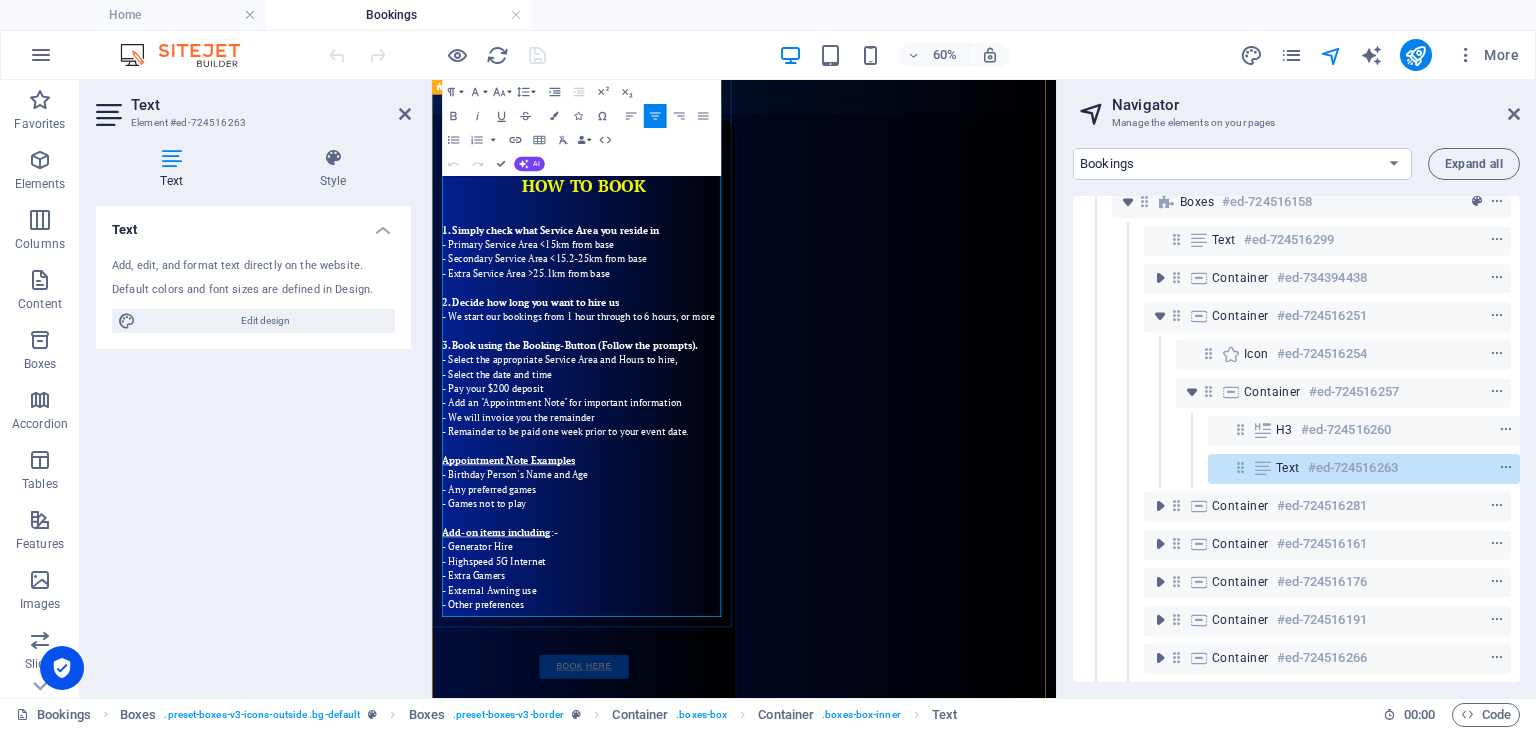 click on "Book Here" at bounding box center (685, 1058) 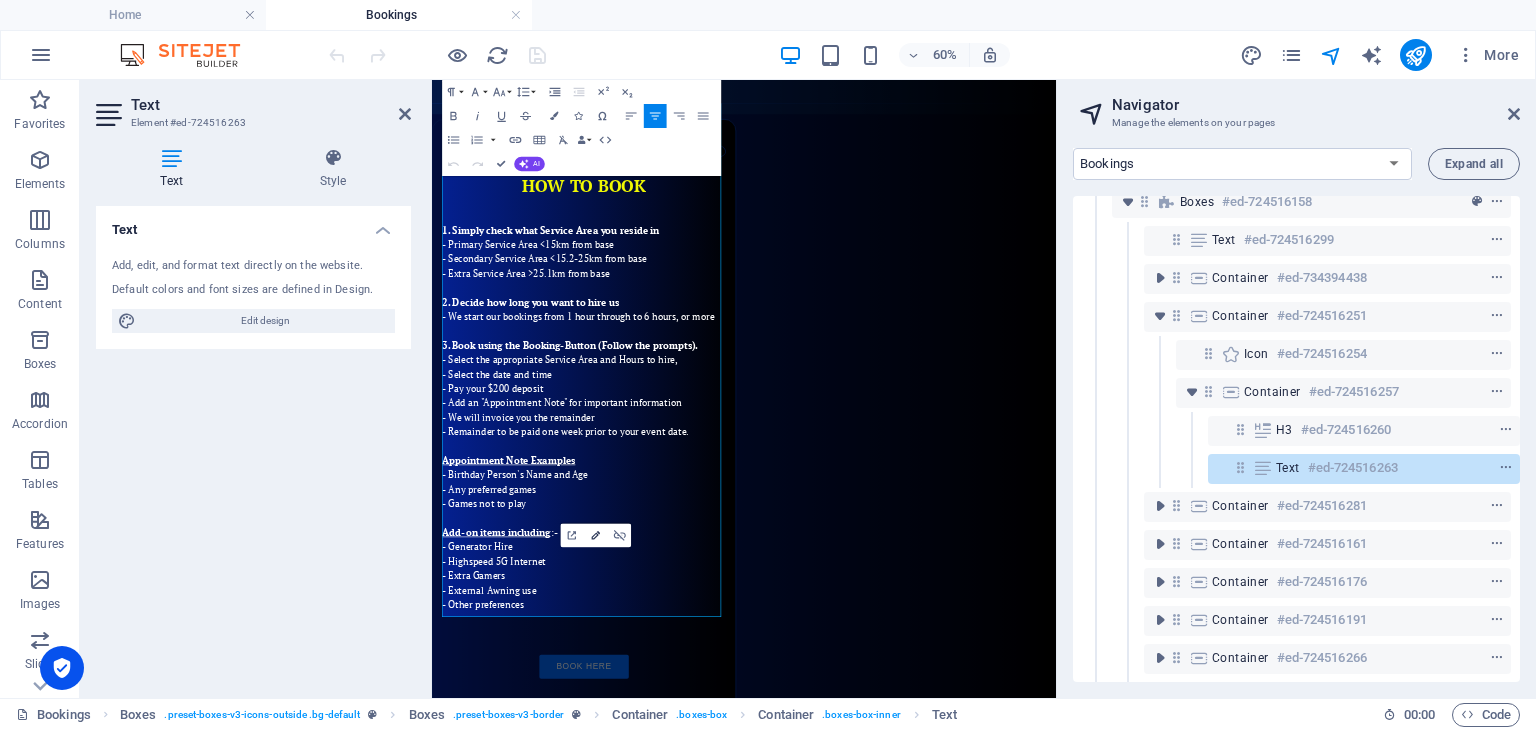 click 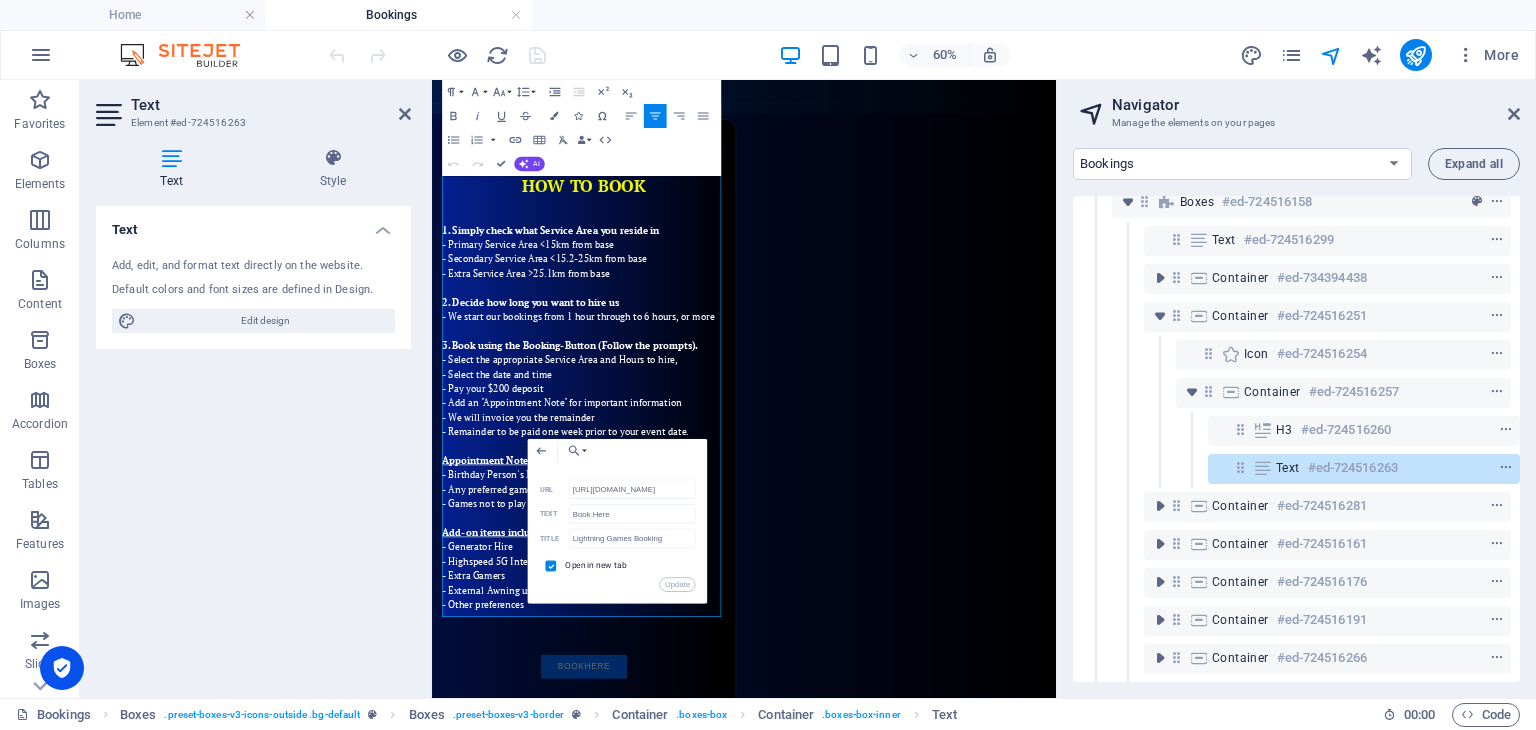 scroll, scrollTop: 0, scrollLeft: 348, axis: horizontal 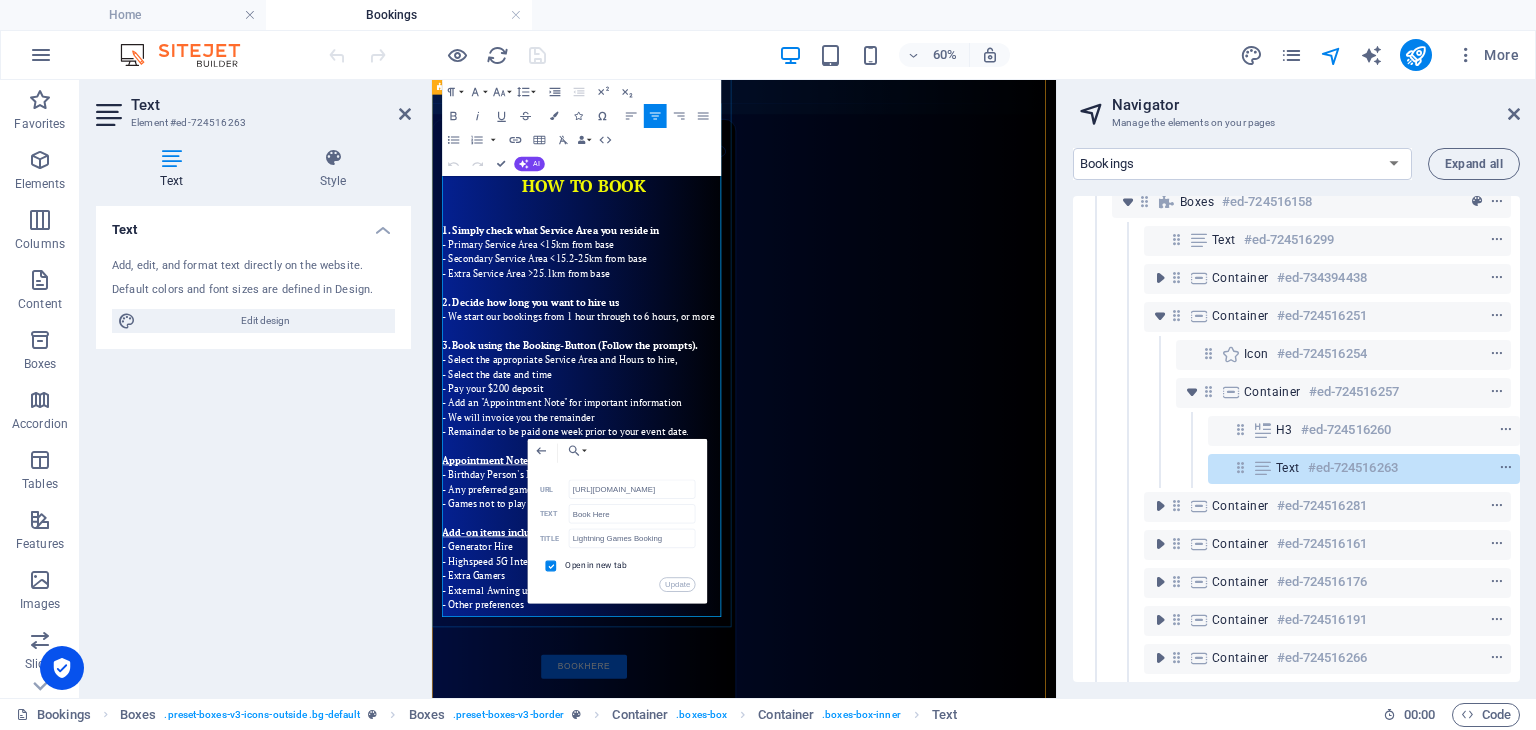 click on "Book  Here" at bounding box center [685, 1058] 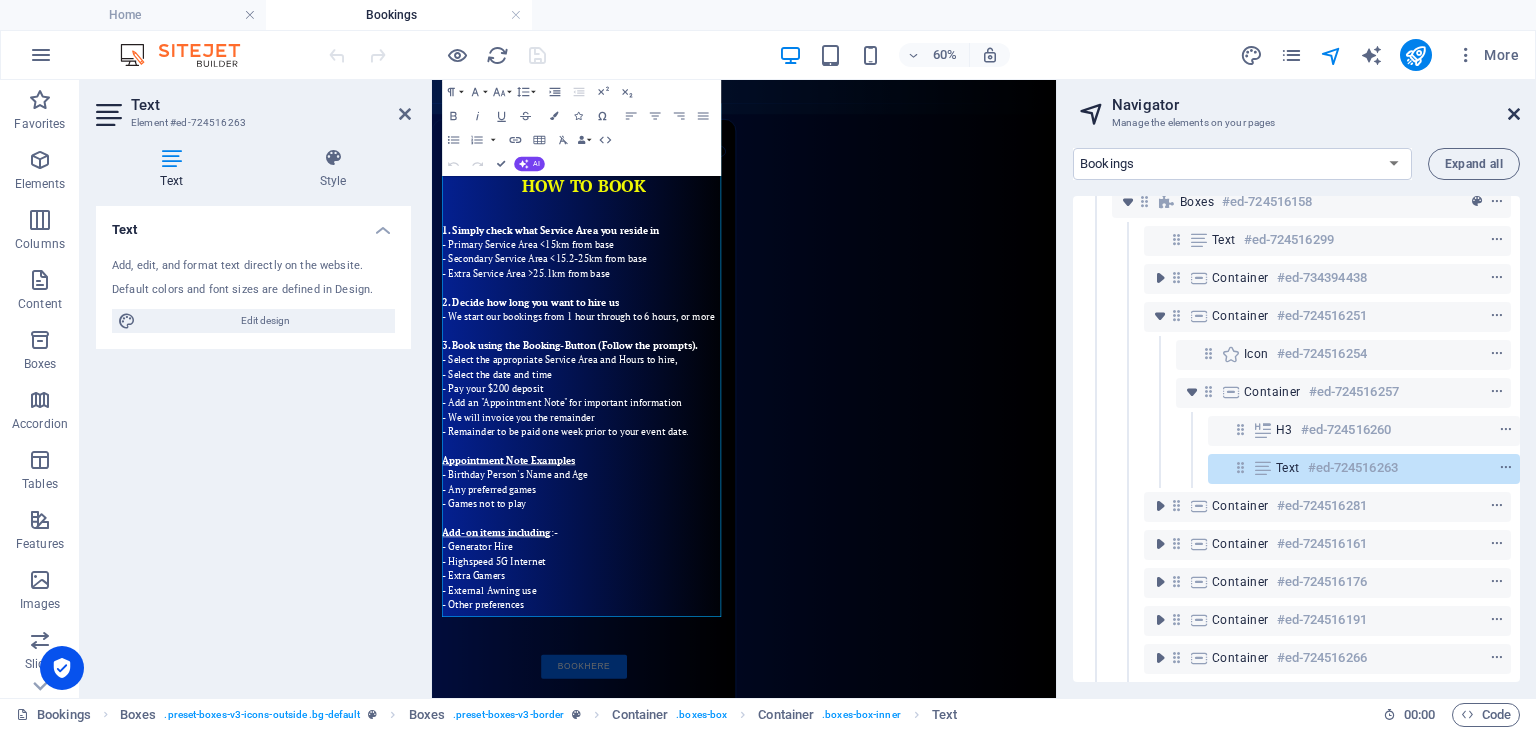 click at bounding box center [1514, 114] 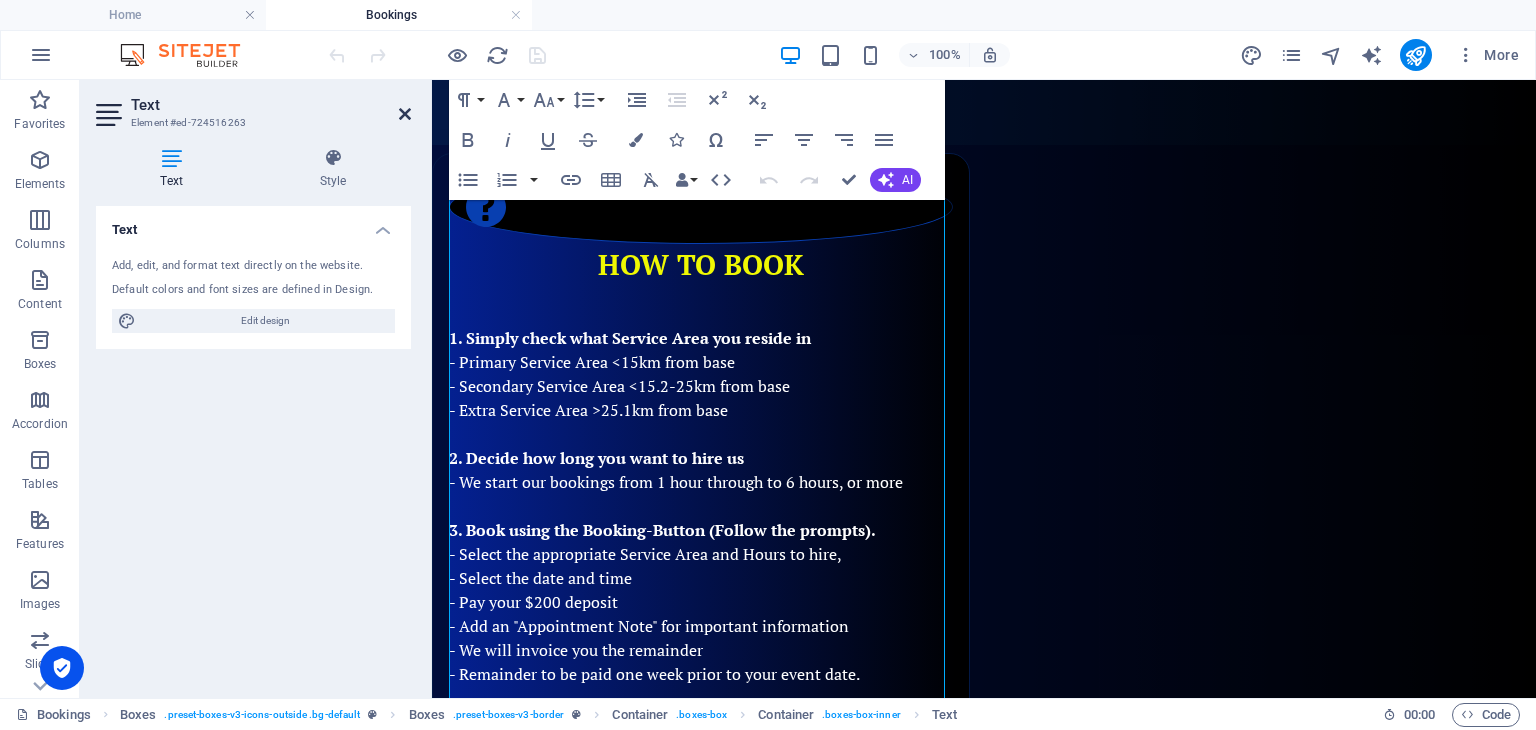 drag, startPoint x: 404, startPoint y: 115, endPoint x: 324, endPoint y: 37, distance: 111.73182 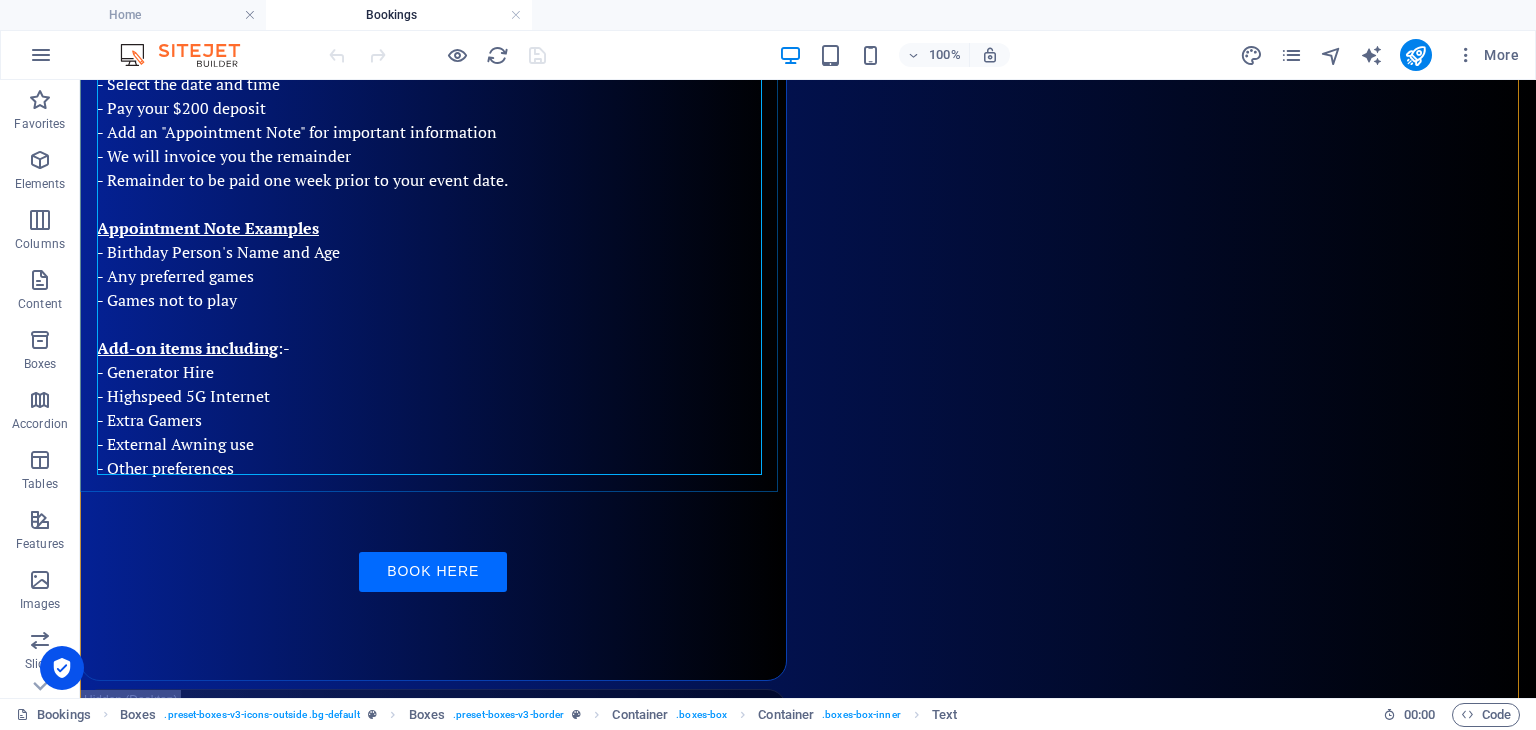 scroll, scrollTop: 900, scrollLeft: 0, axis: vertical 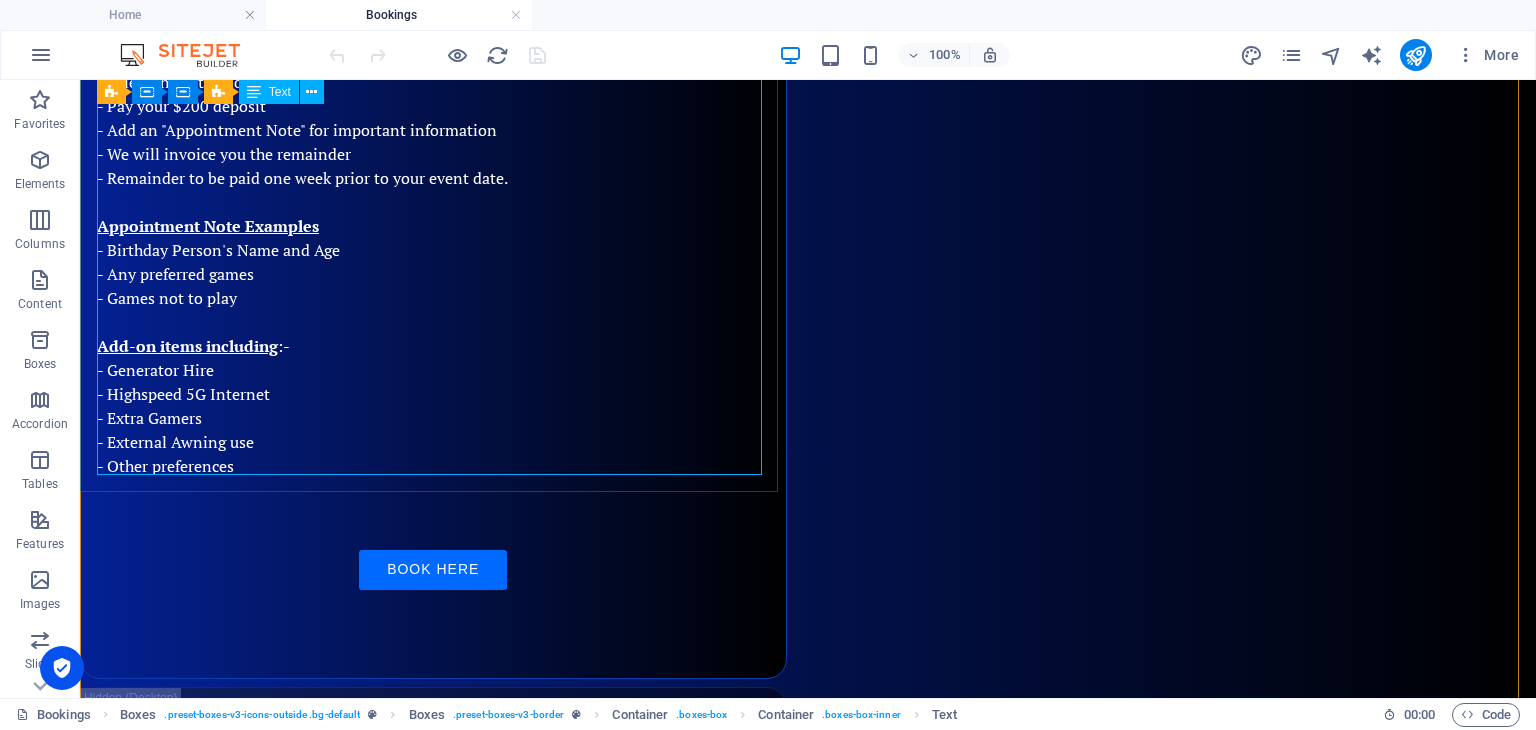click on "1. Simply check what Service Area you reside in - Primary Service Area <15km from base - Secondary Service Area <15.2-25km from base - Extra Service Area >25.1km from base 2. Decide how long you want to hire us - We start our bookings from 1 hour through to 6 hours, or more 3. Book using the Booking-Button (Follow the prompts).   - Select the appropriate Service Area and Hours to hire,  - Select the date and time - Pay your $200 deposit - Add an "Appointment Note" for important information - We will invoice you the remainder - Remainder to be paid one week prior to your event date.  Appointment Note Examples - Birthday Person's Name and Age - Any preferred games - Games not to play Add-on items including :-   - Generator Hire   - Highspeed 5G Internet   - Extra Gamers   - External Awning use   - Other preferences Book Here" at bounding box center [433, 234] 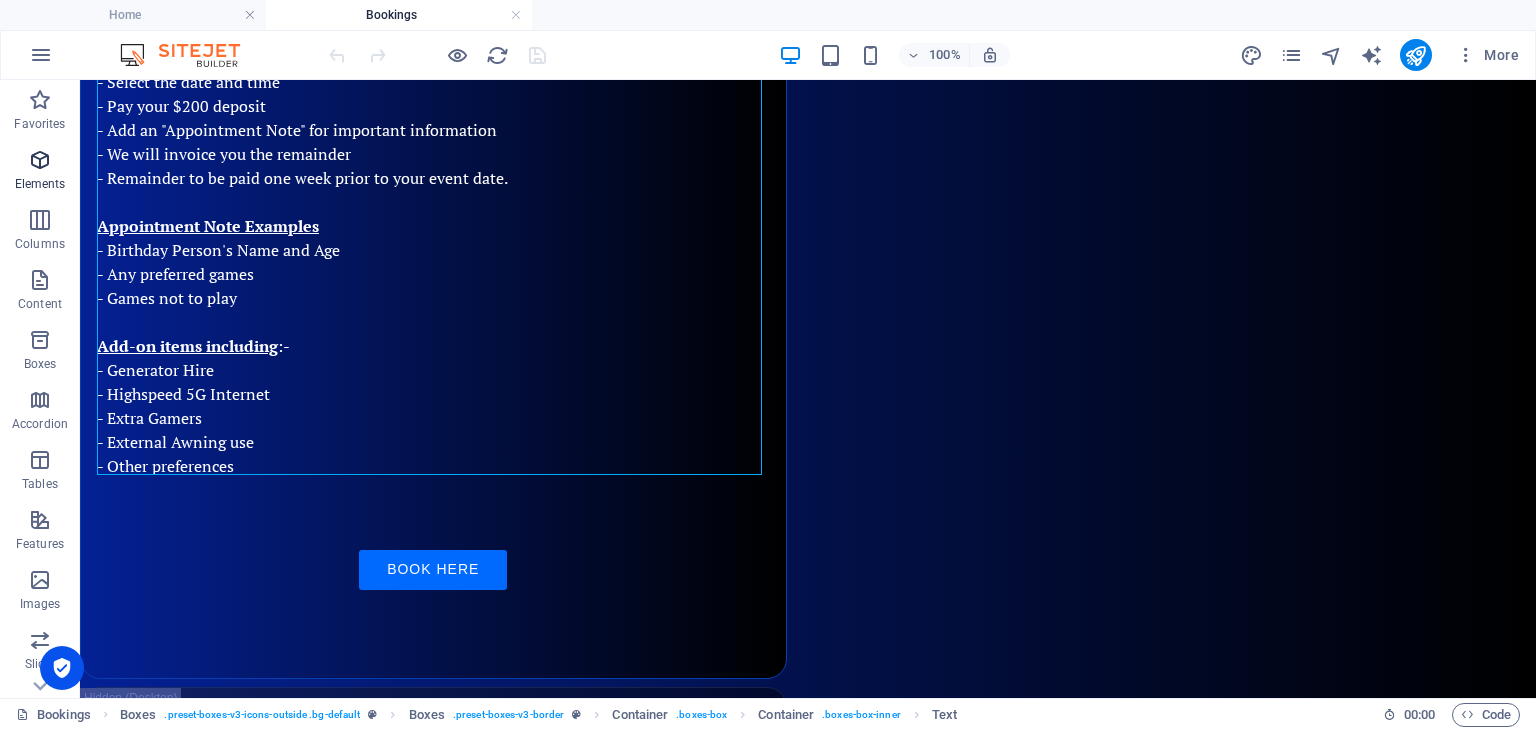 click at bounding box center (40, 160) 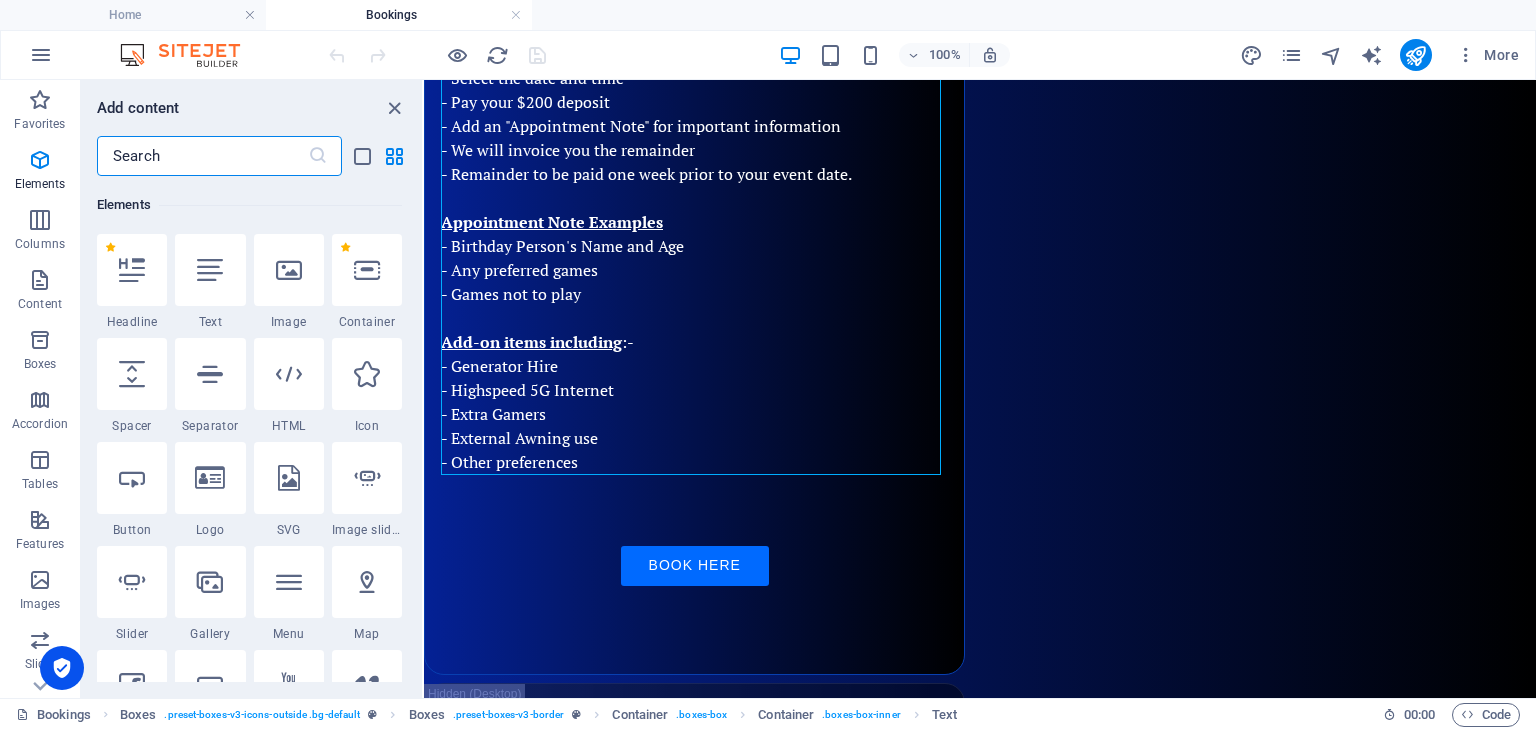 scroll, scrollTop: 212, scrollLeft: 0, axis: vertical 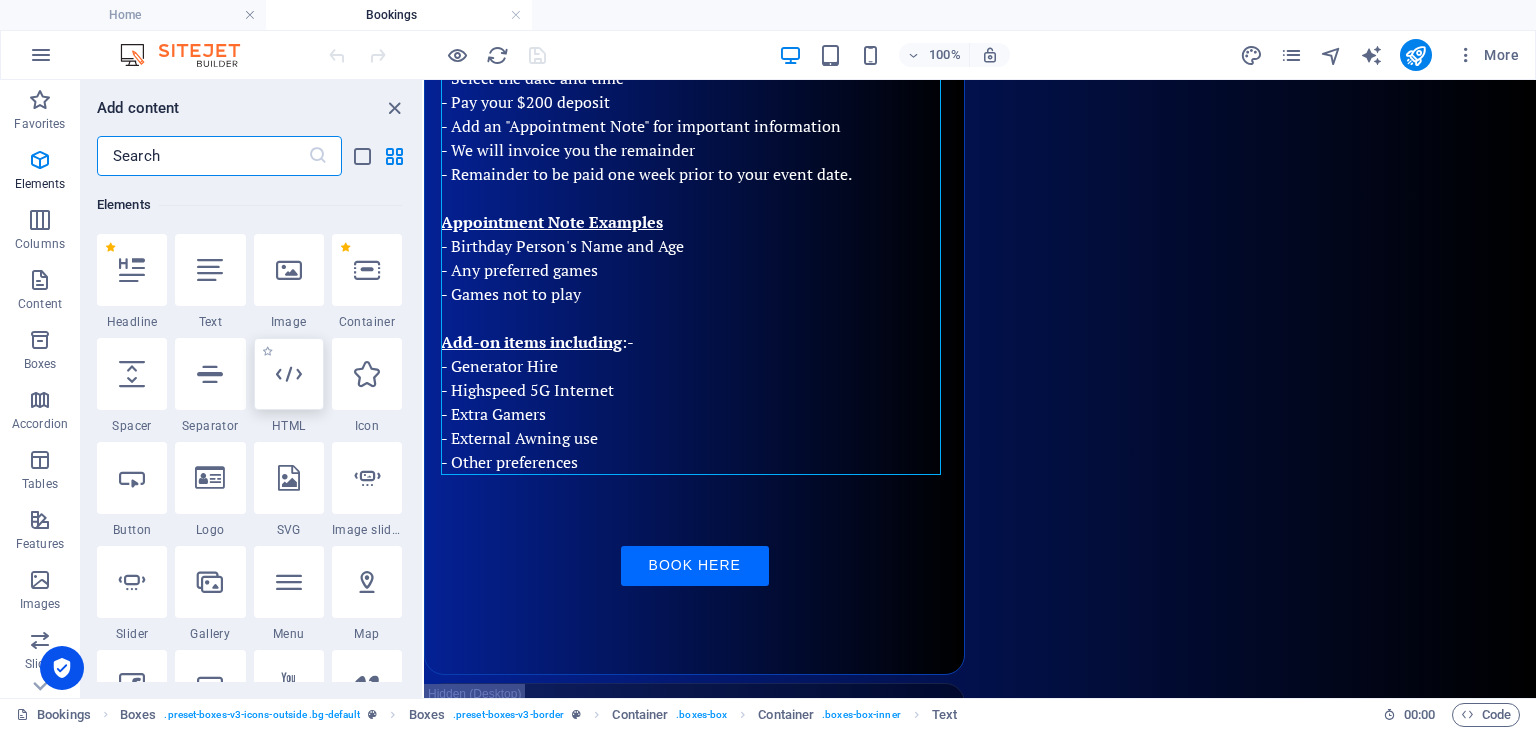 click at bounding box center [289, 374] 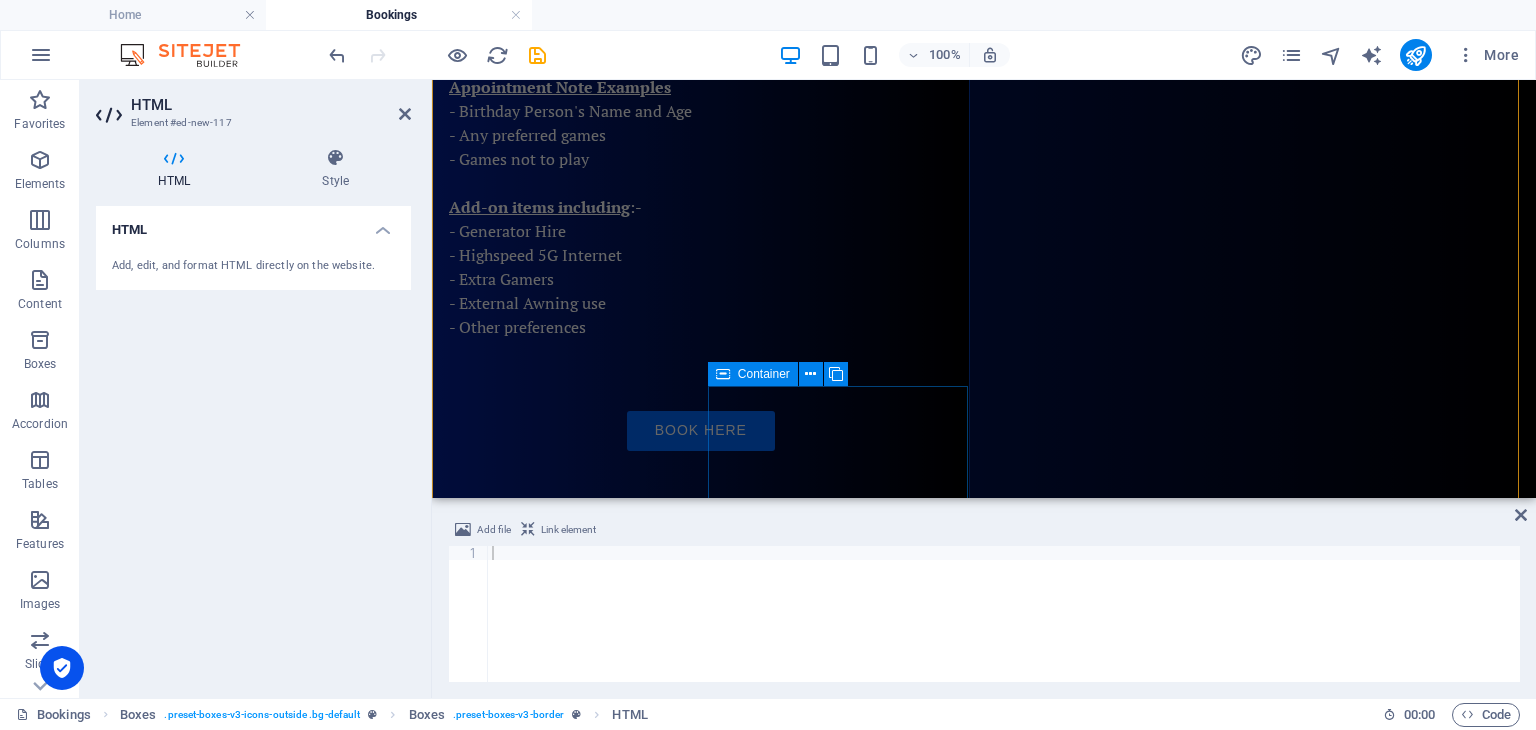 scroll, scrollTop: 1100, scrollLeft: 0, axis: vertical 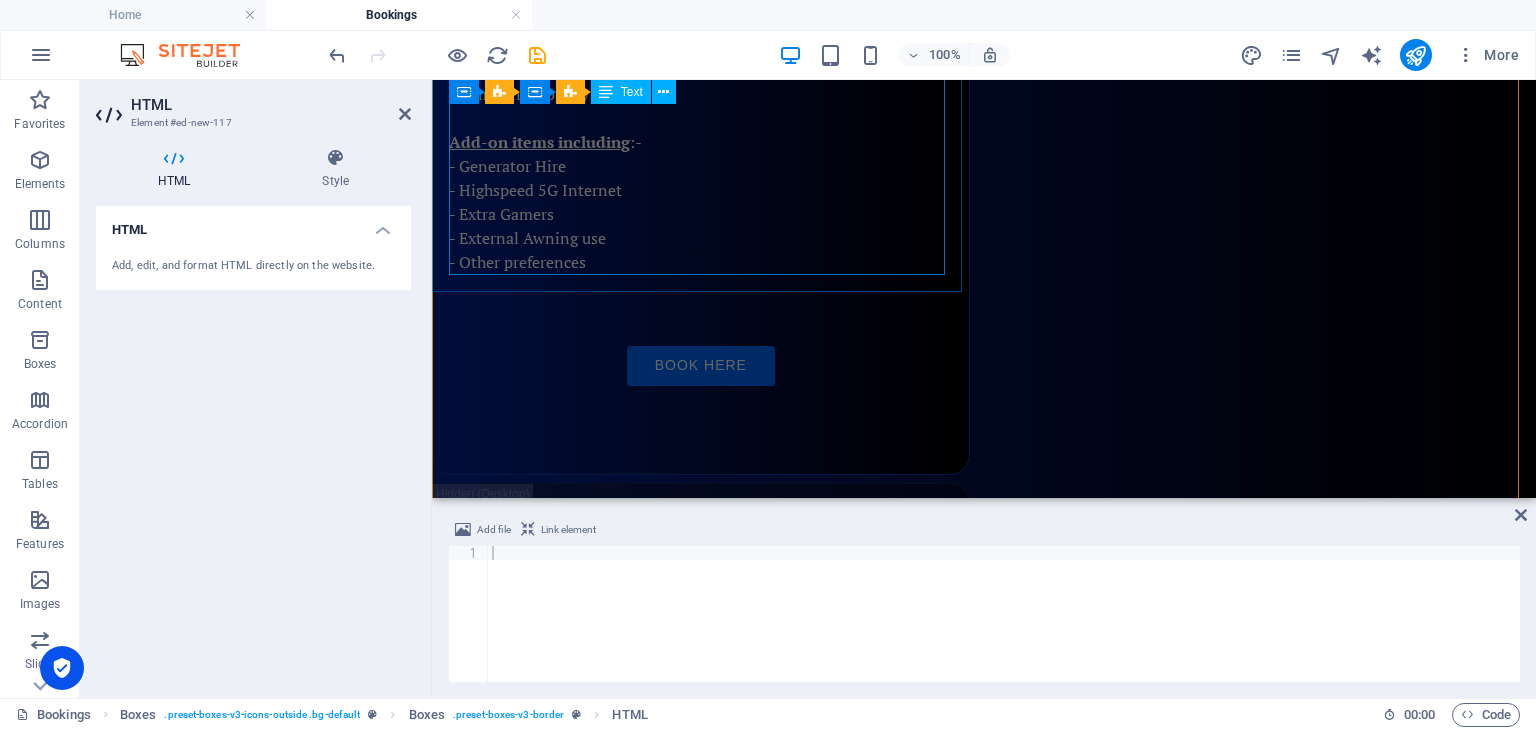 click on "1. Simply check what Service Area you reside in - Primary Service Area <15km from base - Secondary Service Area <15.2-25km from base - Extra Service Area >25.1km from base 2. Decide how long you want to hire us - We start our bookings from 1 hour through to 6 hours, or more 3. Book using the Booking-Button (Follow the prompts).   - Select the appropriate Service Area and Hours to hire,  - Select the date and time - Pay your $200 deposit - Add an "Appointment Note" for important information - We will invoice you the remainder - Remainder to be paid one week prior to your event date.  Appointment Note Examples - Birthday Person's Name and Age - Any preferred games - Games not to play Add-on items including :-   - Generator Hire   - Highspeed 5G Internet   - Extra Gamers   - External Awning use   - Other preferences Book Here" at bounding box center (701, 30) 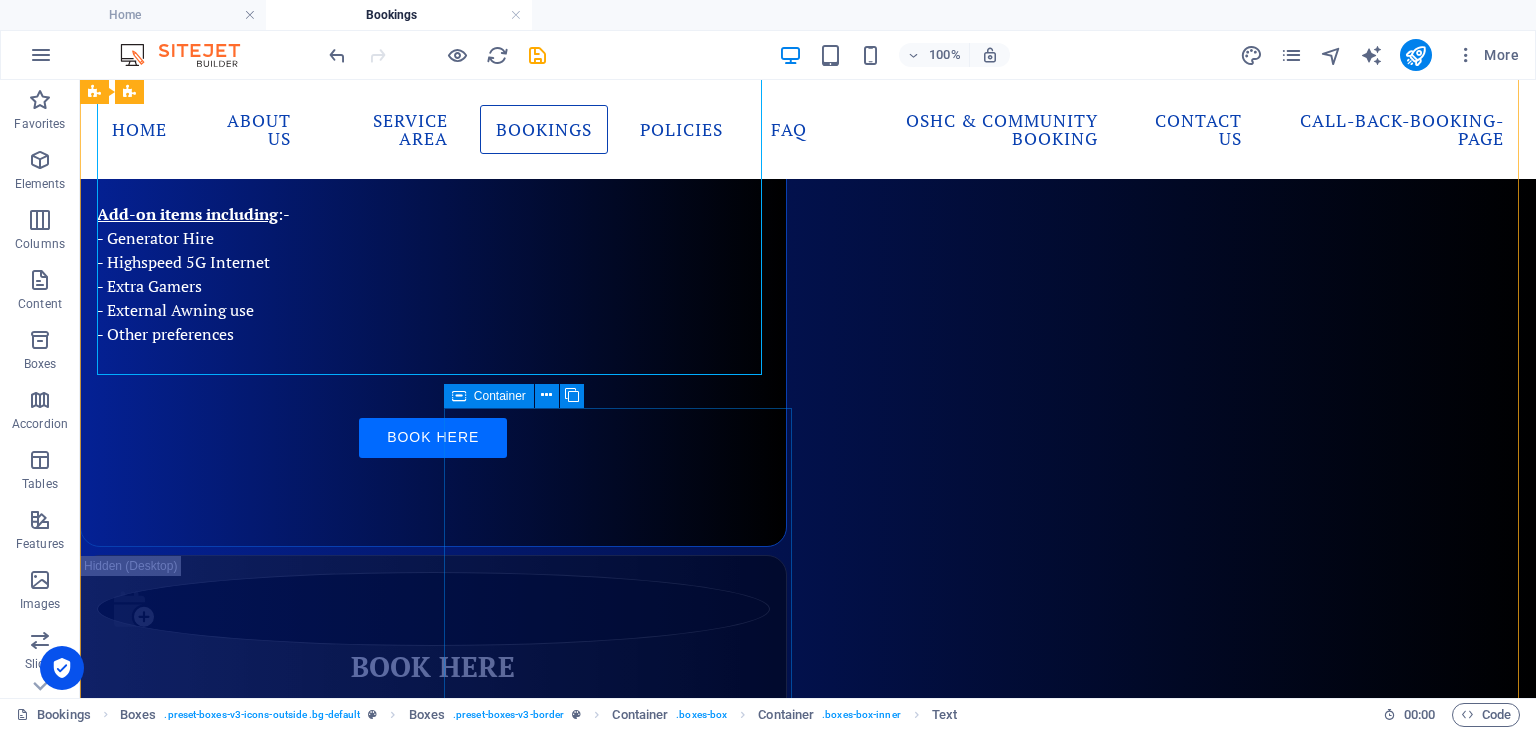 scroll, scrollTop: 1000, scrollLeft: 0, axis: vertical 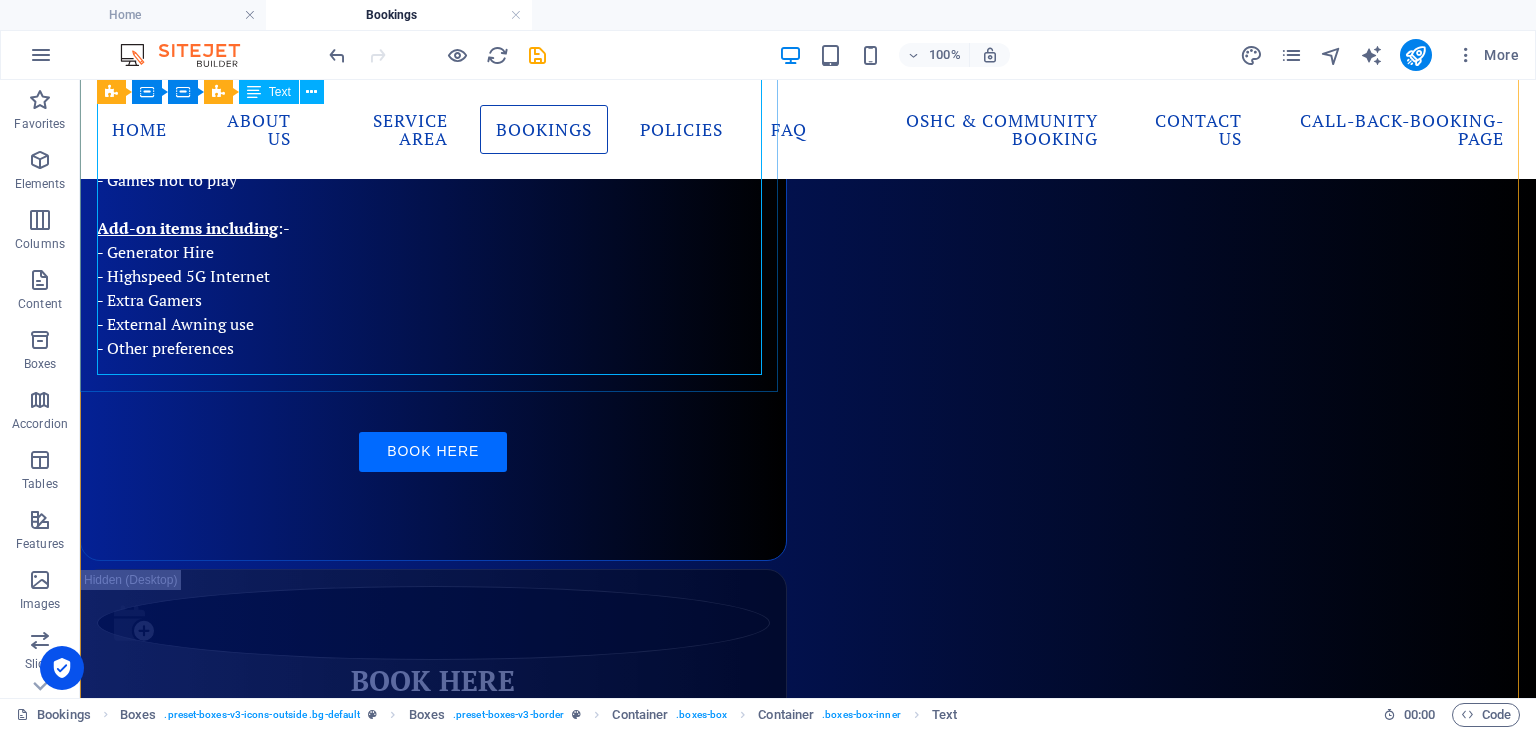 click on "1. Simply check what Service Area you reside in - Primary Service Area <15km from base - Secondary Service Area <15.2-25km from base - Extra Service Area >25.1km from base 2. Decide how long you want to hire us - We start our bookings from 1 hour through to 6 hours, or more 3. Book using the Booking-Button (Follow the prompts).   - Select the appropriate Service Area and Hours to hire,  - Select the date and time - Pay your $200 deposit - Add an "Appointment Note" for important information - We will invoice you the remainder - Remainder to be paid one week prior to your event date.  Appointment Note Examples - Birthday Person's Name and Age - Any preferred games - Games not to play Add-on items including :-   - Generator Hire   - Highspeed 5G Internet   - Extra Gamers   - External Awning use   - Other preferences Book Here" at bounding box center [433, 116] 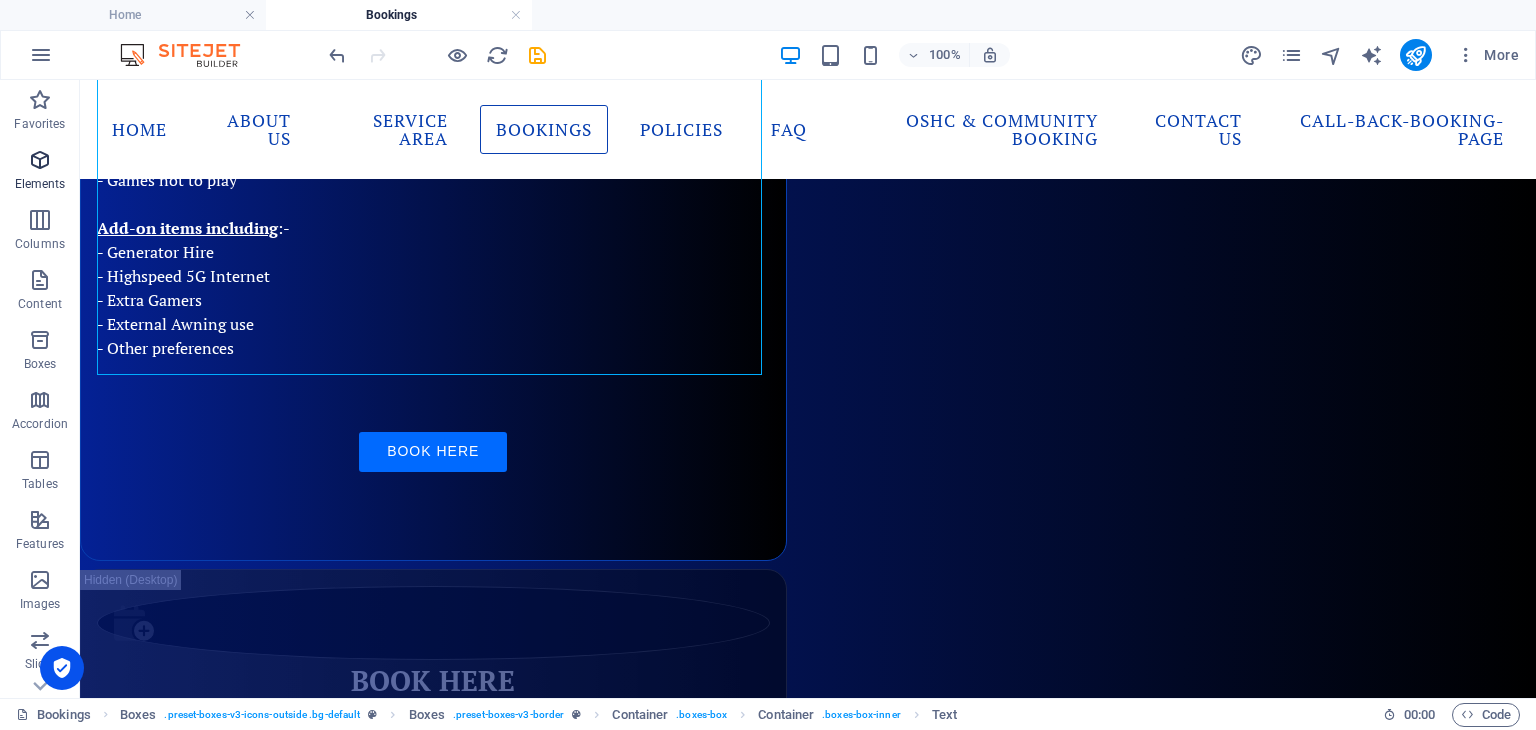 click at bounding box center [40, 160] 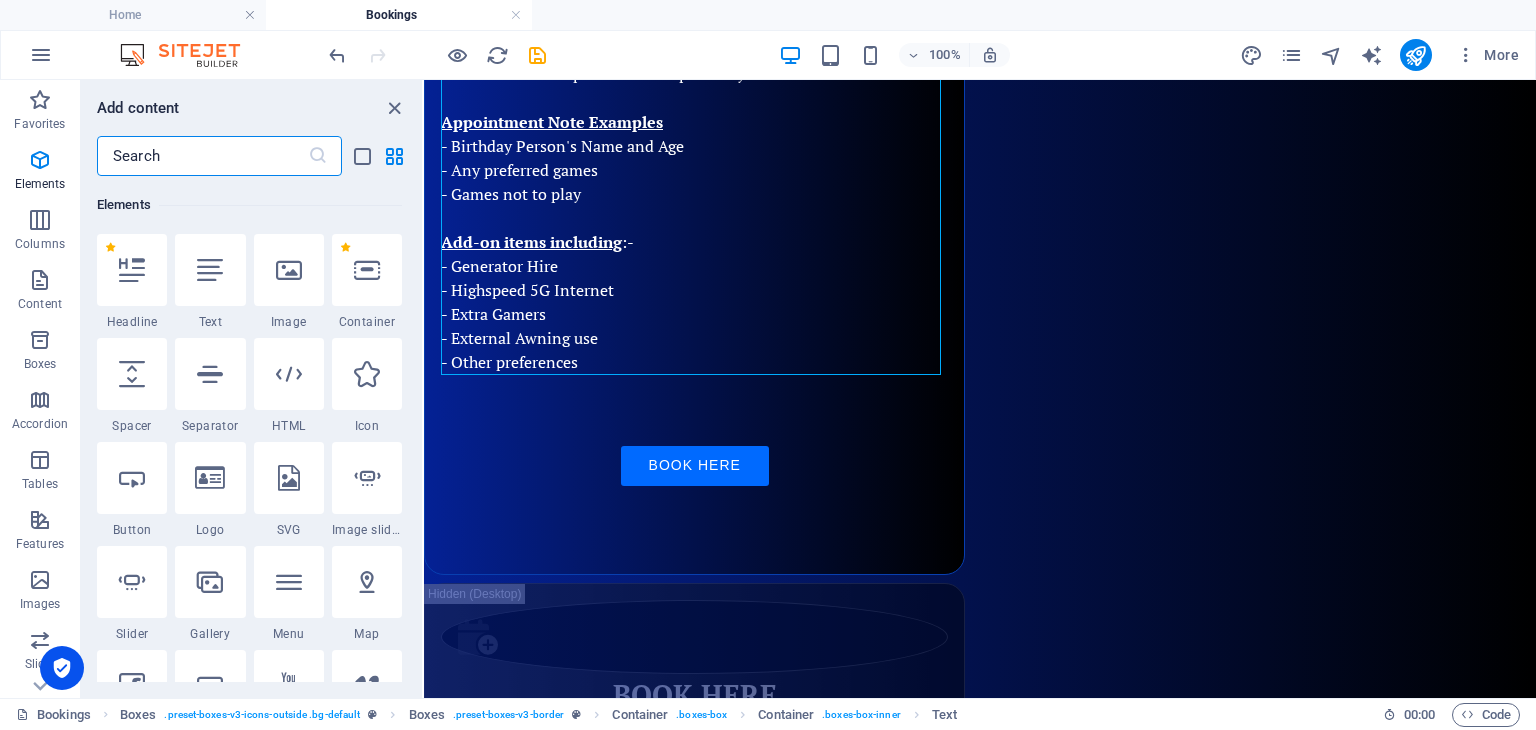 scroll, scrollTop: 212, scrollLeft: 0, axis: vertical 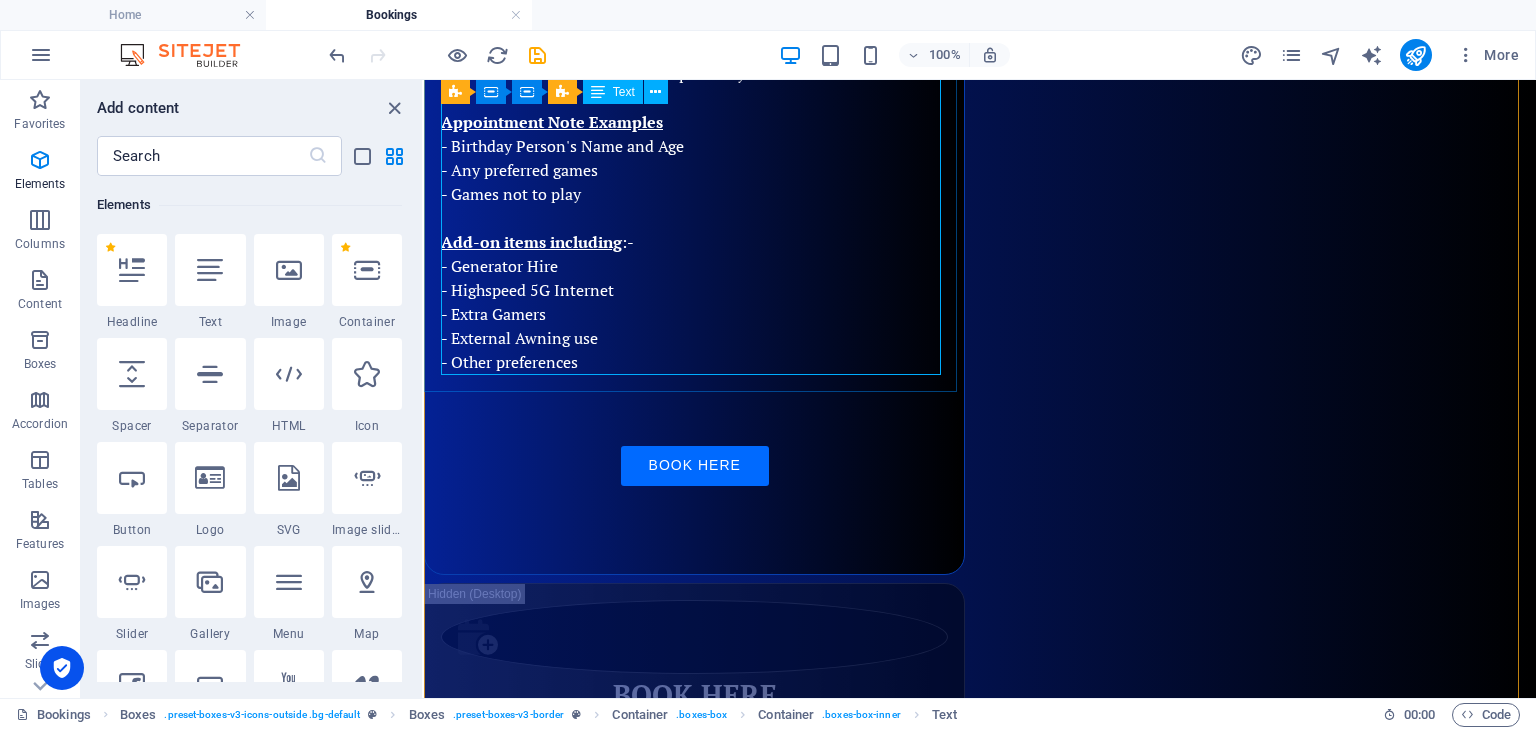 click on "1. Simply check what Service Area you reside in - Primary Service Area <15km from base - Secondary Service Area <15.2-25km from base - Extra Service Area >25.1km from base 2. Decide how long you want to hire us - We start our bookings from 1 hour through to 6 hours, or more 3. Book using the Booking-Button (Follow the prompts).   - Select the appropriate Service Area and Hours to hire,  - Select the date and time - Pay your $200 deposit - Add an "Appointment Note" for important information - We will invoice you the remainder - Remainder to be paid one week prior to your event date.  Appointment Note Examples - Birthday Person's Name and Age - Any preferred games - Games not to play Add-on items including :-   - Generator Hire   - Highspeed 5G Internet   - Extra Gamers   - External Awning use   - Other preferences Book Here" at bounding box center (694, 130) 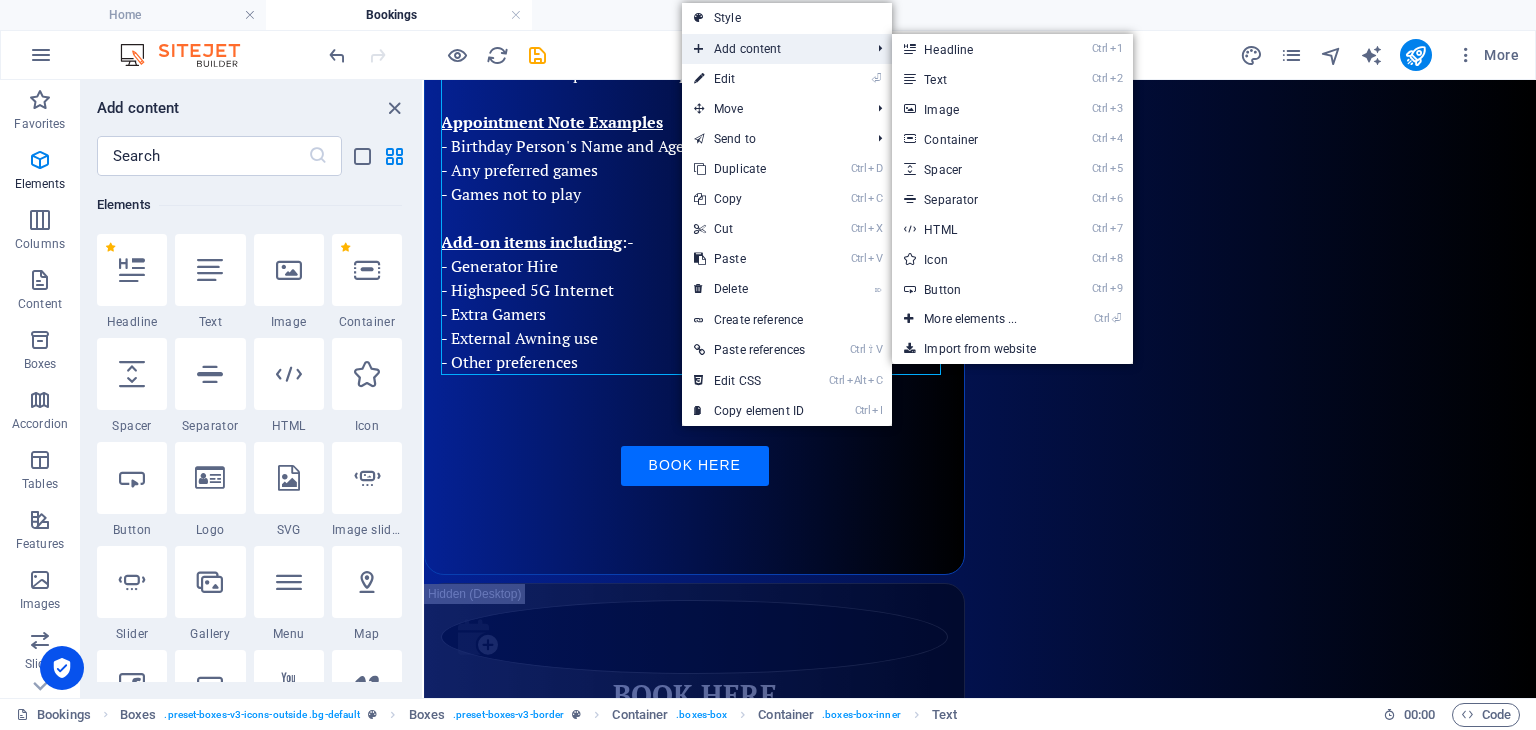 click on "Add content" at bounding box center [772, 49] 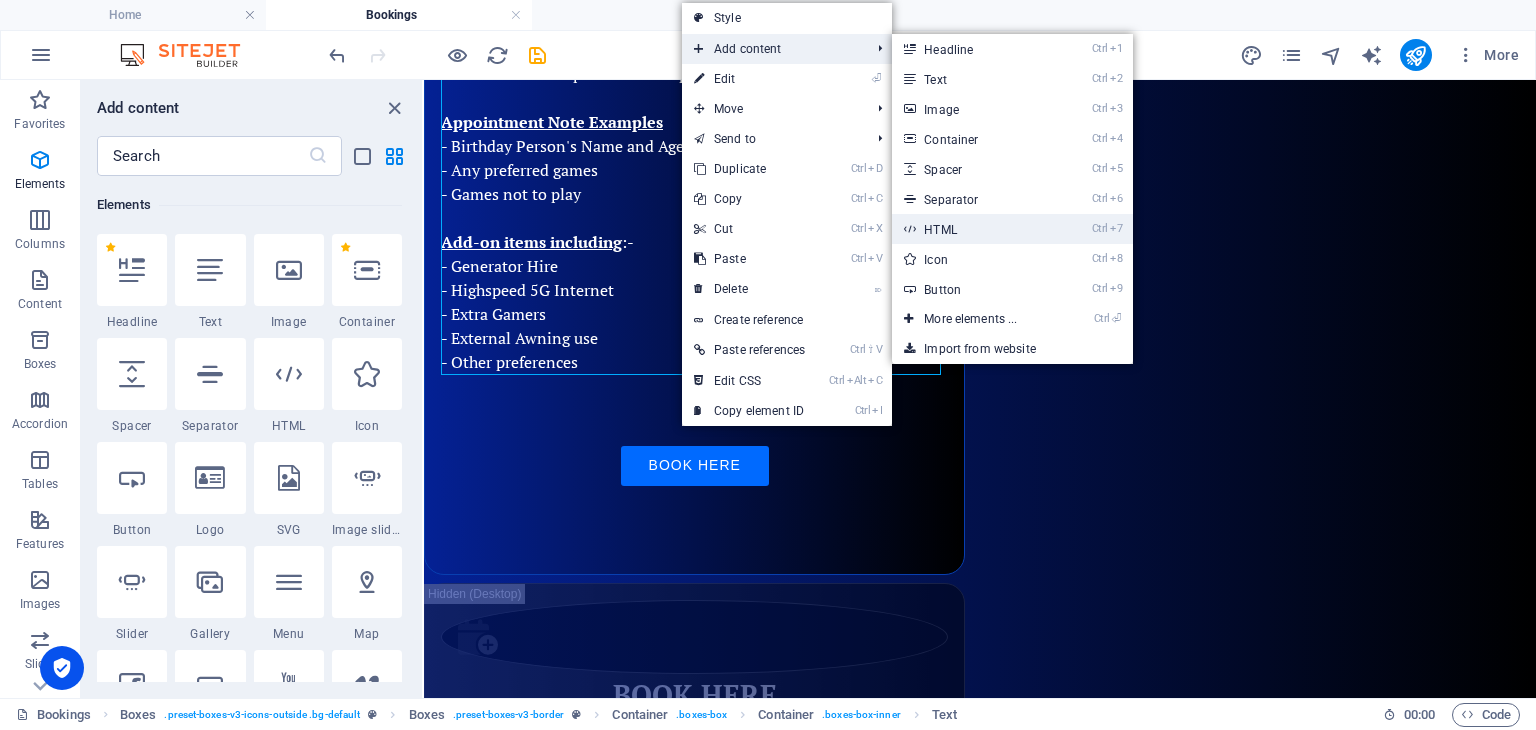 drag, startPoint x: 935, startPoint y: 231, endPoint x: 496, endPoint y: 154, distance: 445.7017 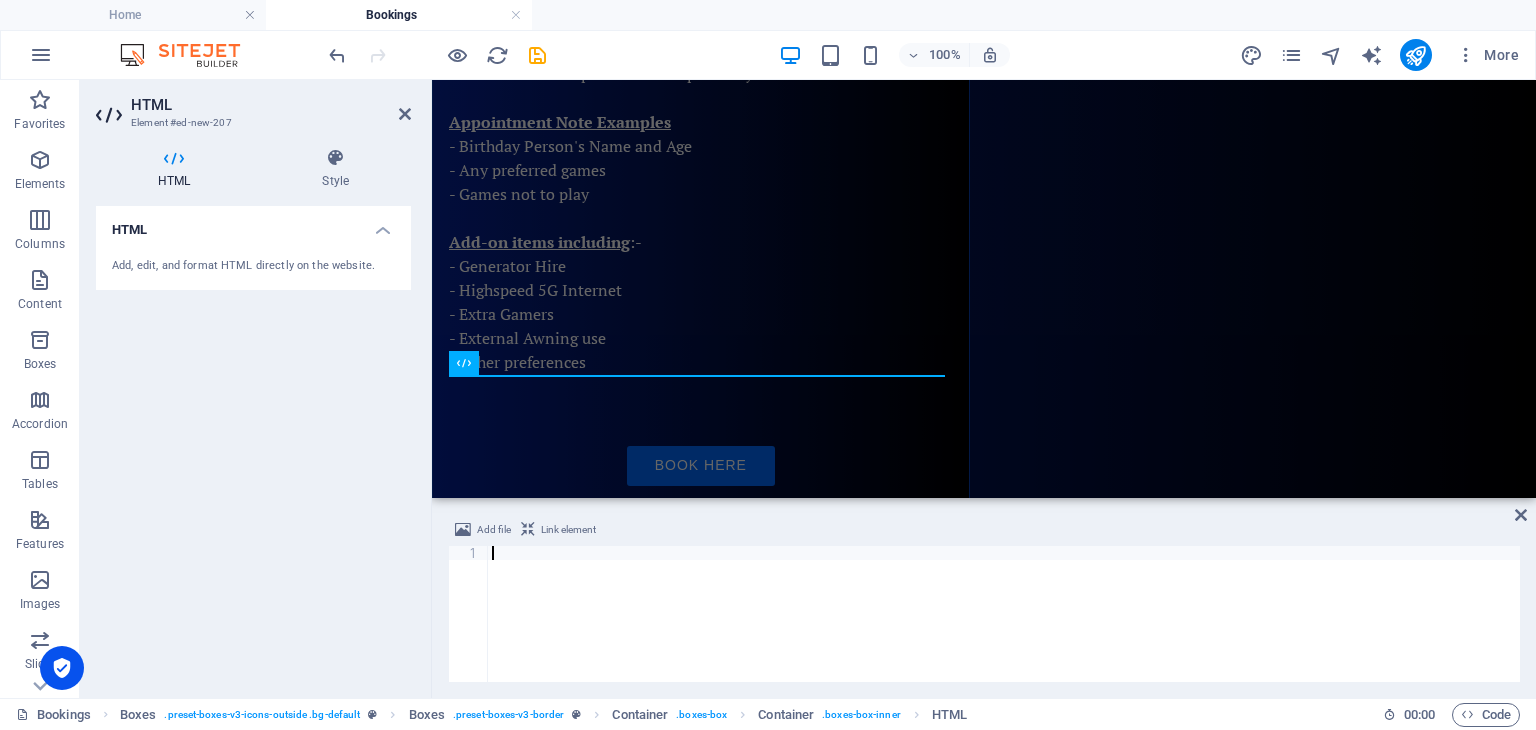 type on "<!-- Start Square Appointments Embed Code --><script src='[URL][DOMAIN_NAME]'></script><!-- End Square Appointments Embed Code -->" 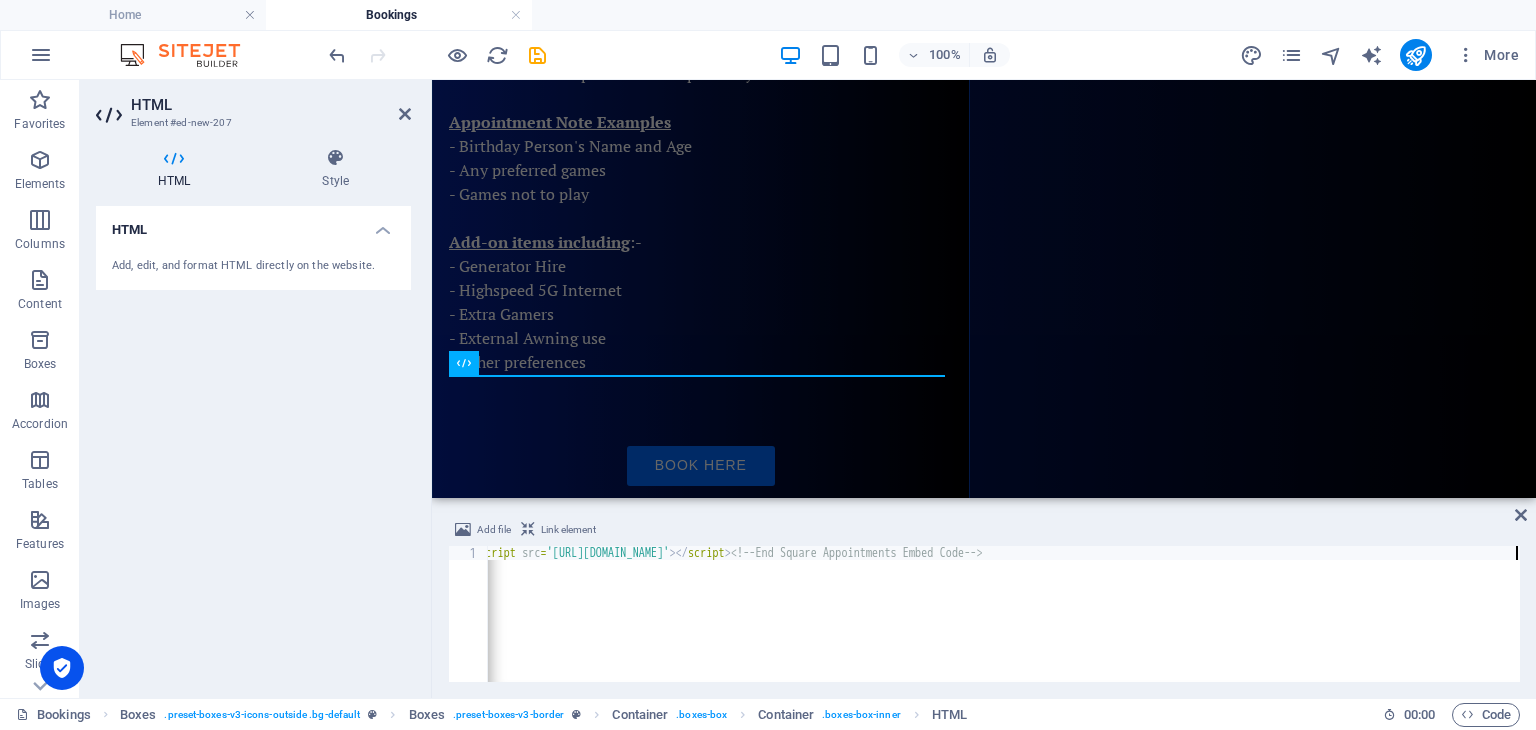 scroll, scrollTop: 0, scrollLeft: 282, axis: horizontal 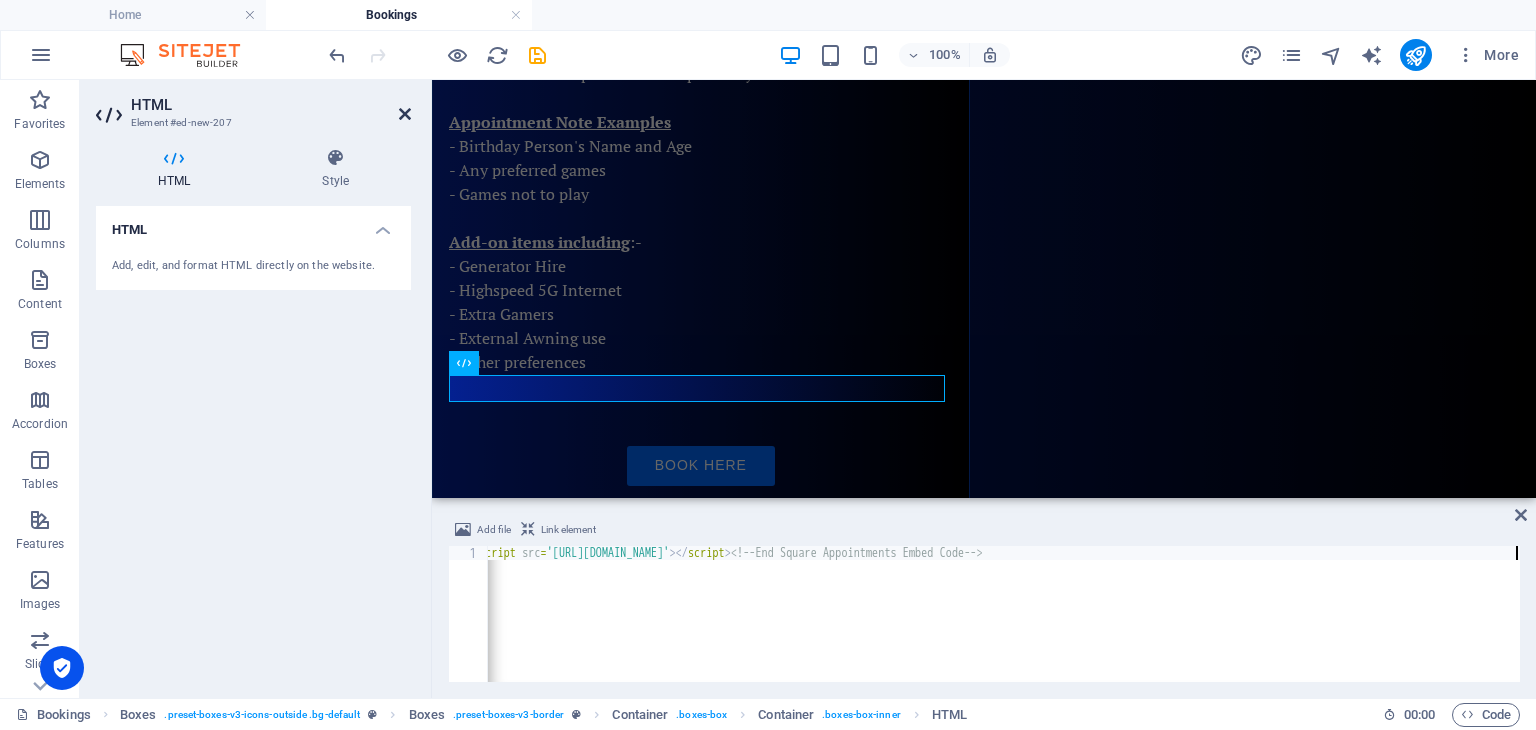 click at bounding box center (405, 114) 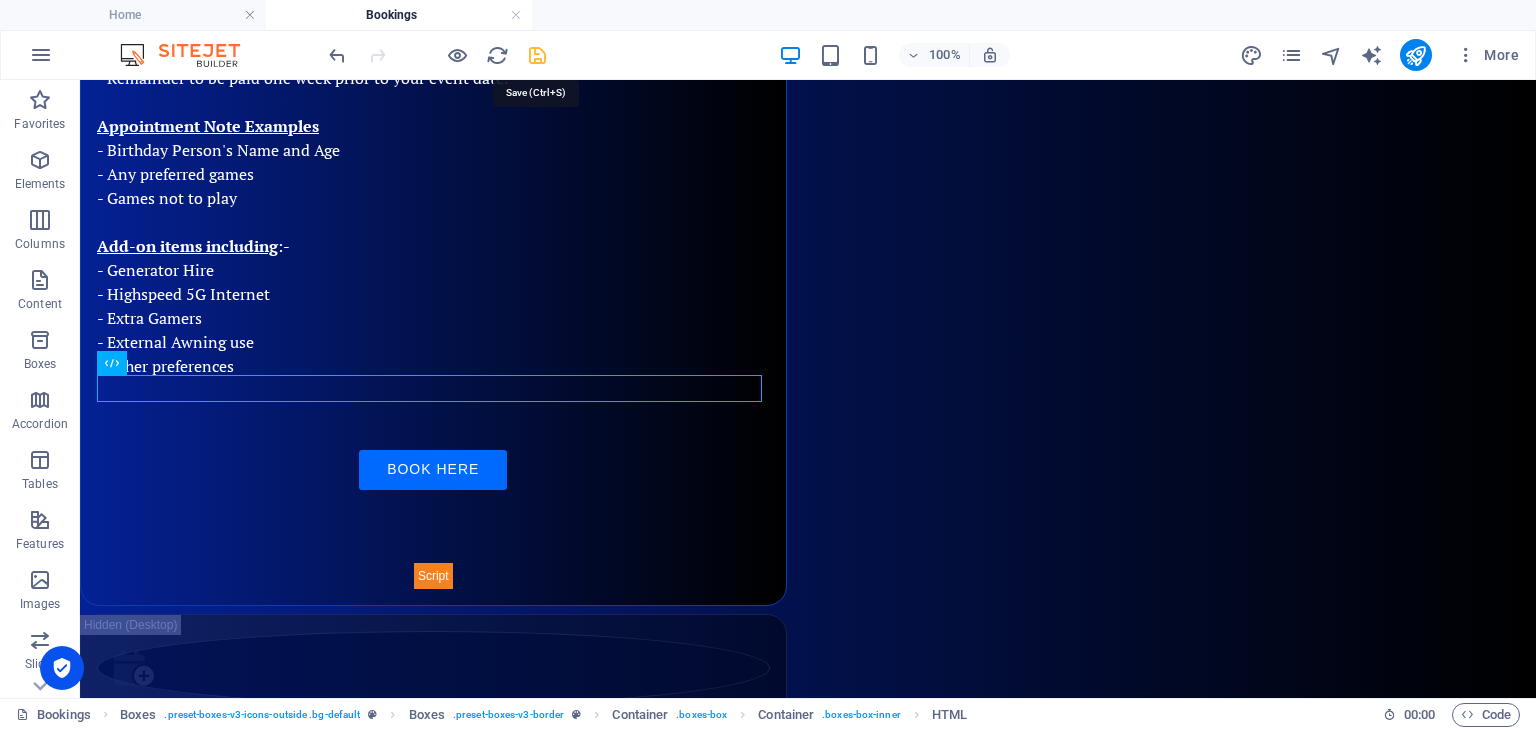 click at bounding box center (537, 55) 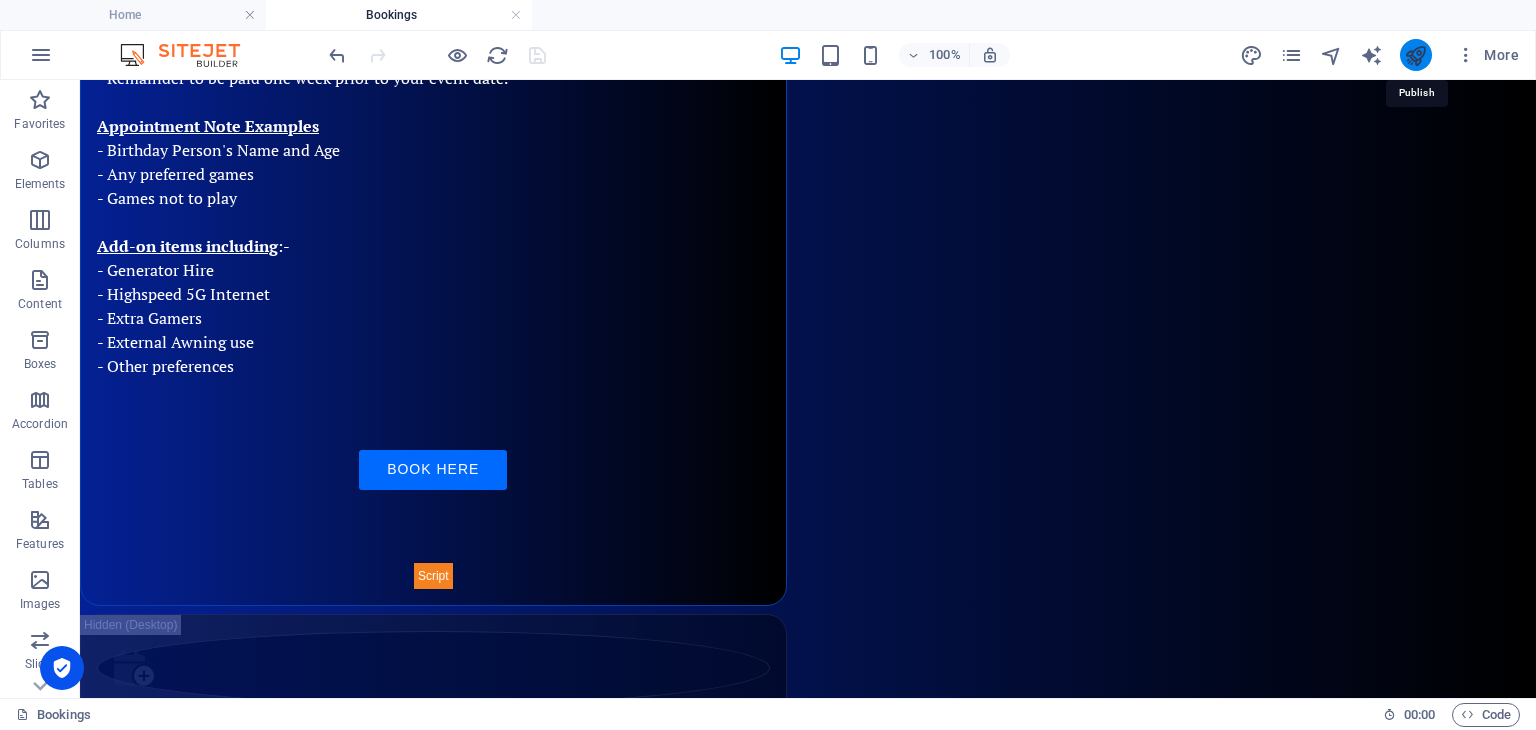 click at bounding box center (1415, 55) 